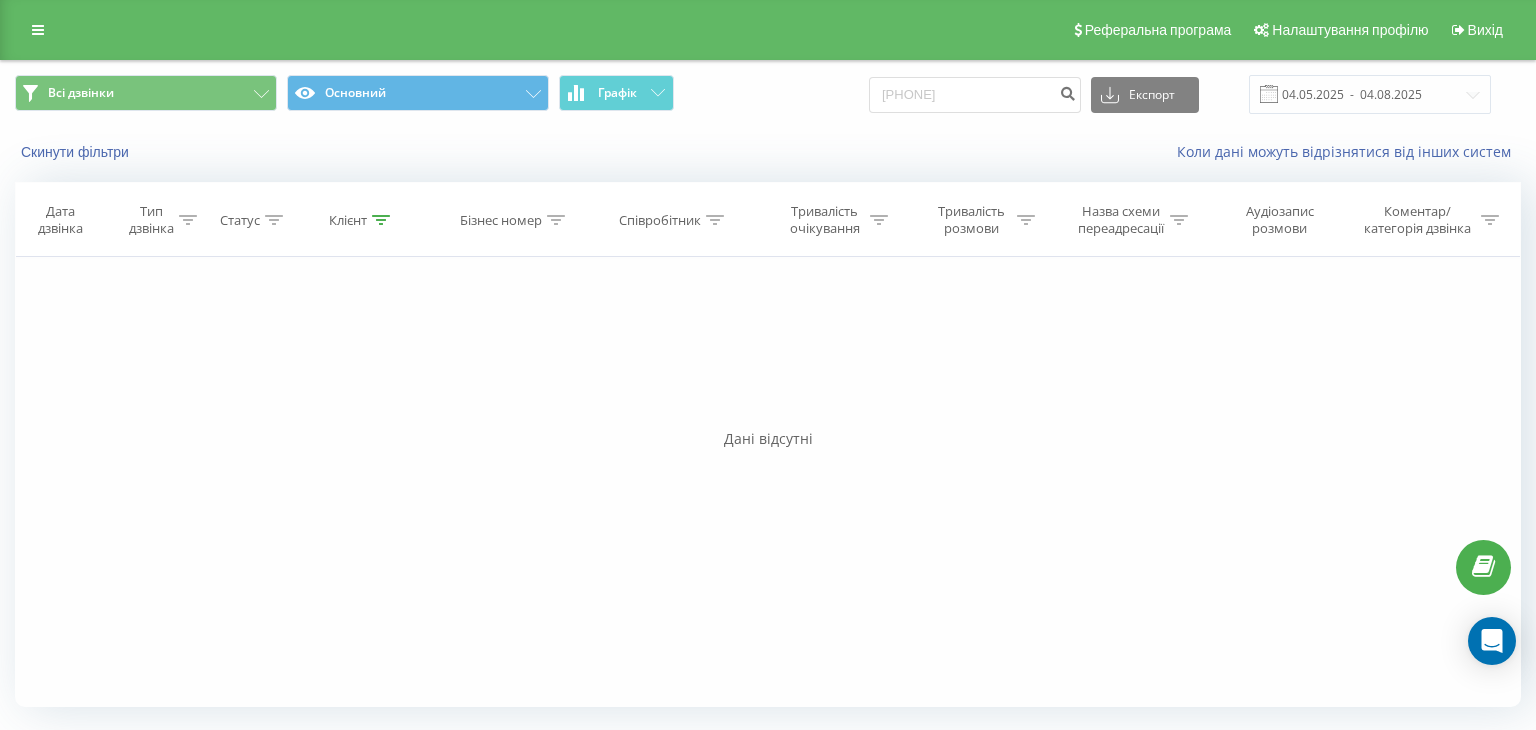 scroll, scrollTop: 0, scrollLeft: 0, axis: both 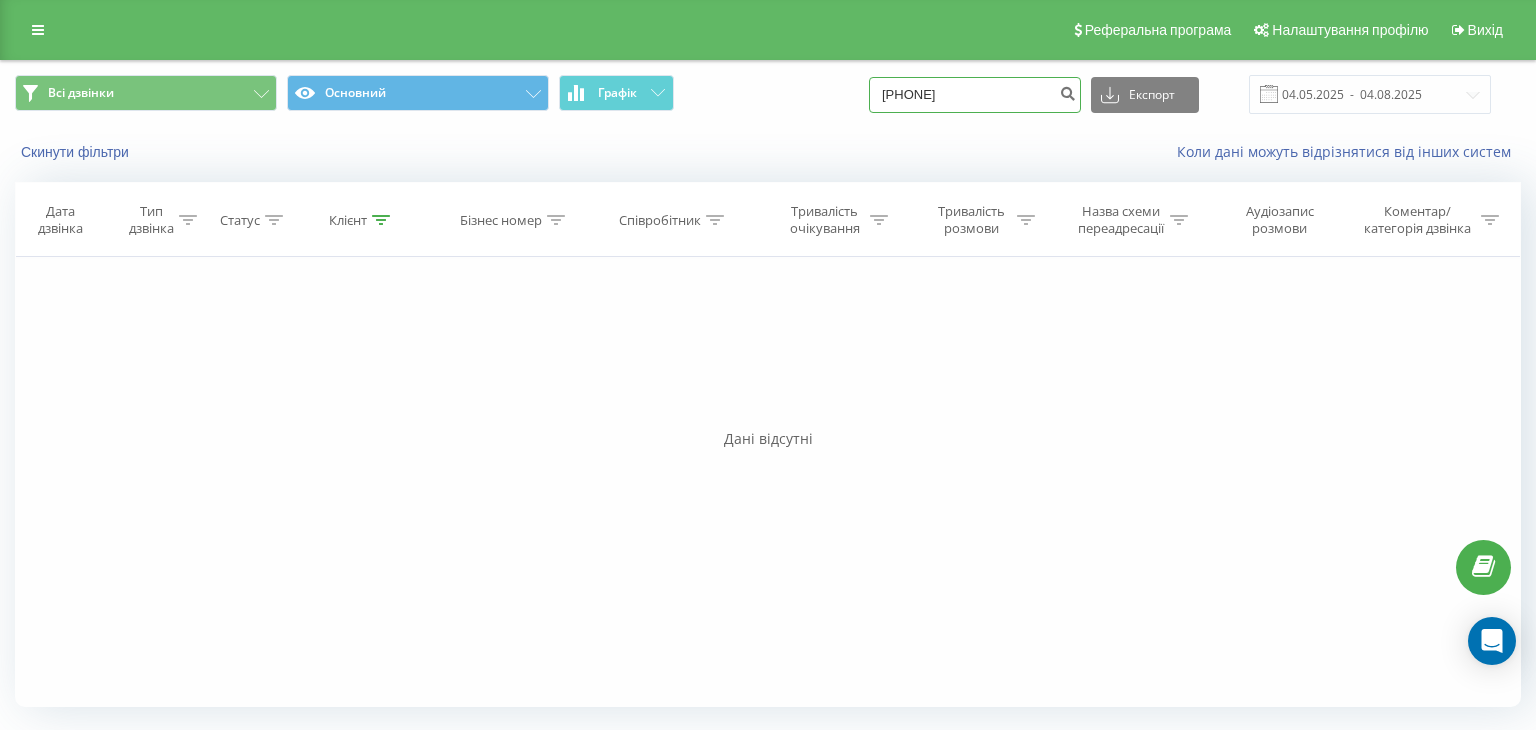 drag, startPoint x: 1010, startPoint y: 95, endPoint x: 833, endPoint y: 81, distance: 177.55281 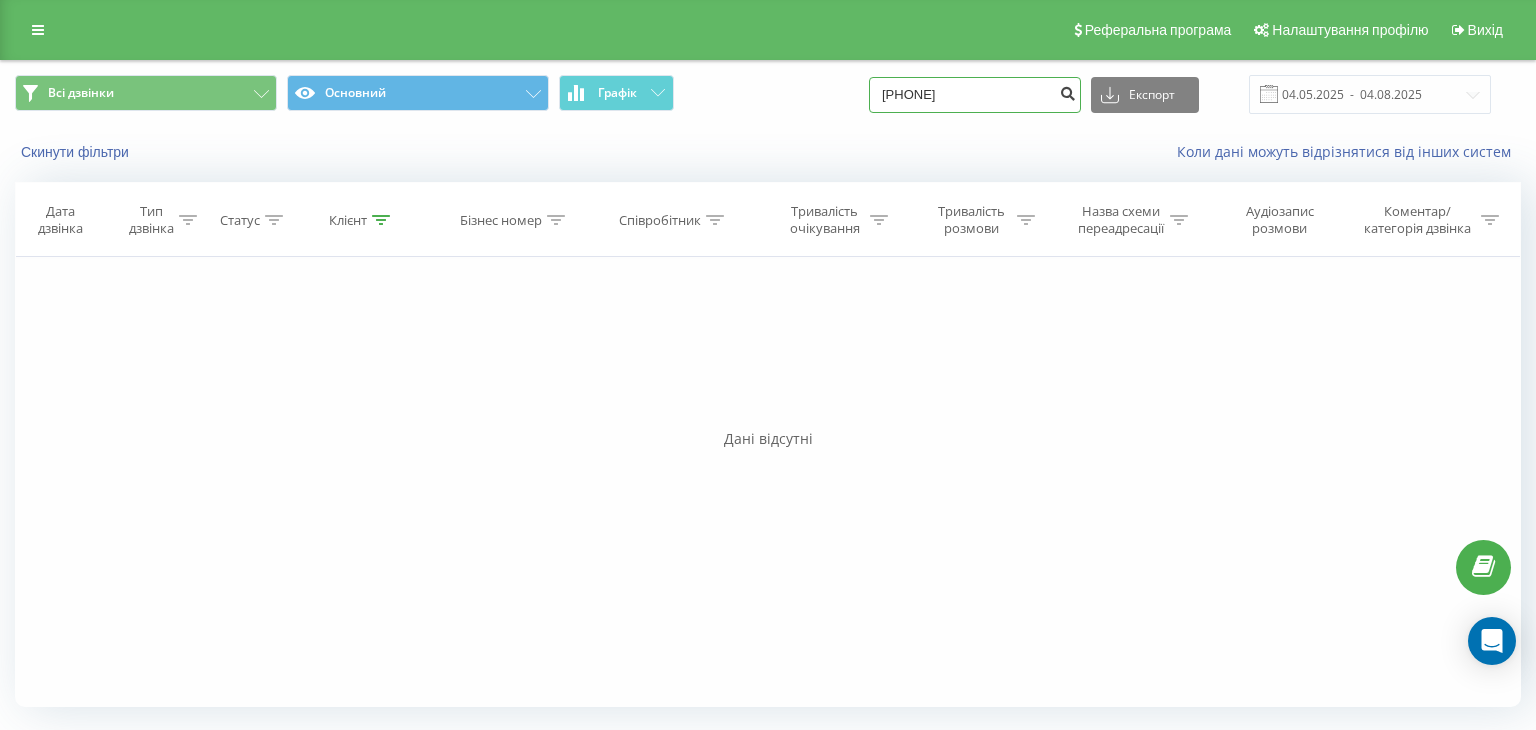 type on "[PHONE]" 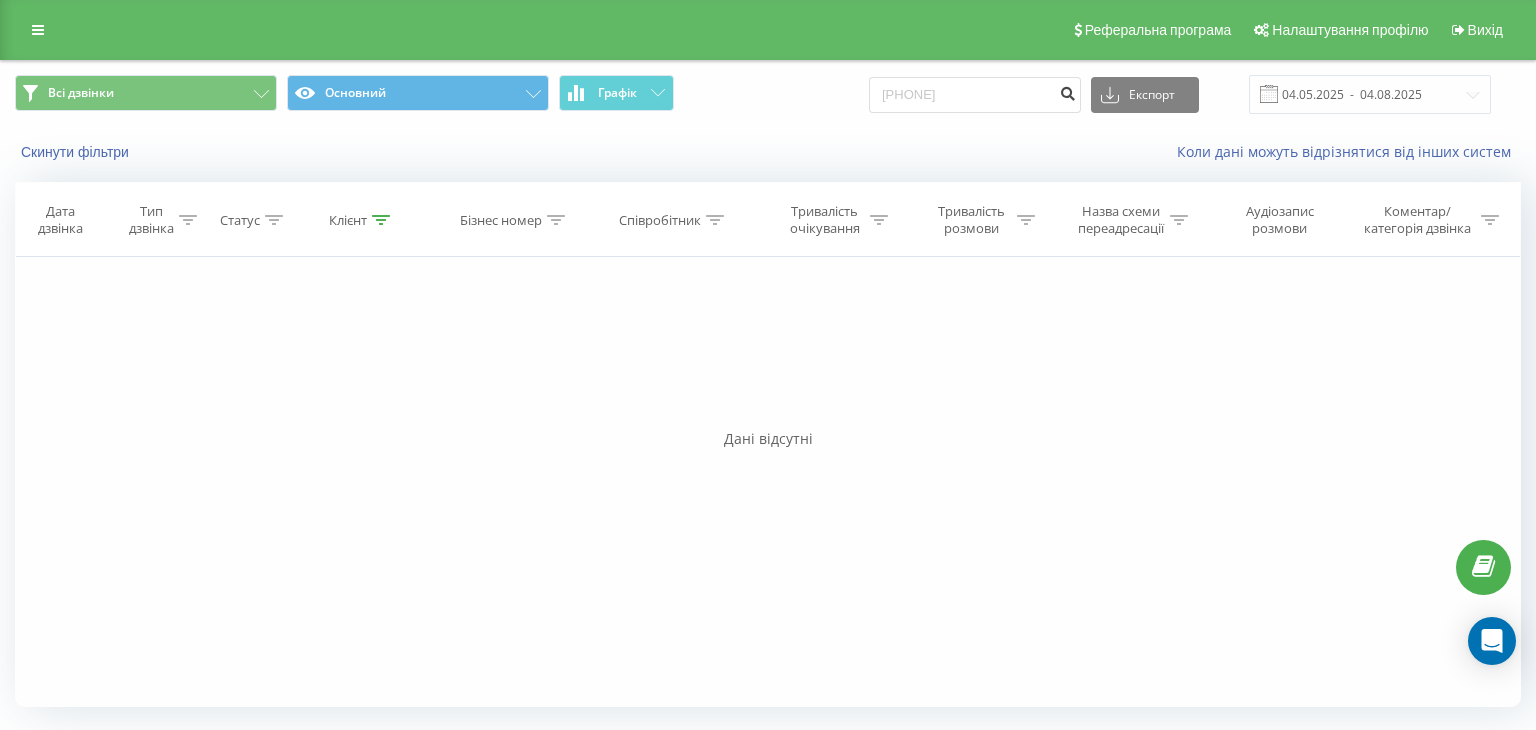 click at bounding box center [1067, 91] 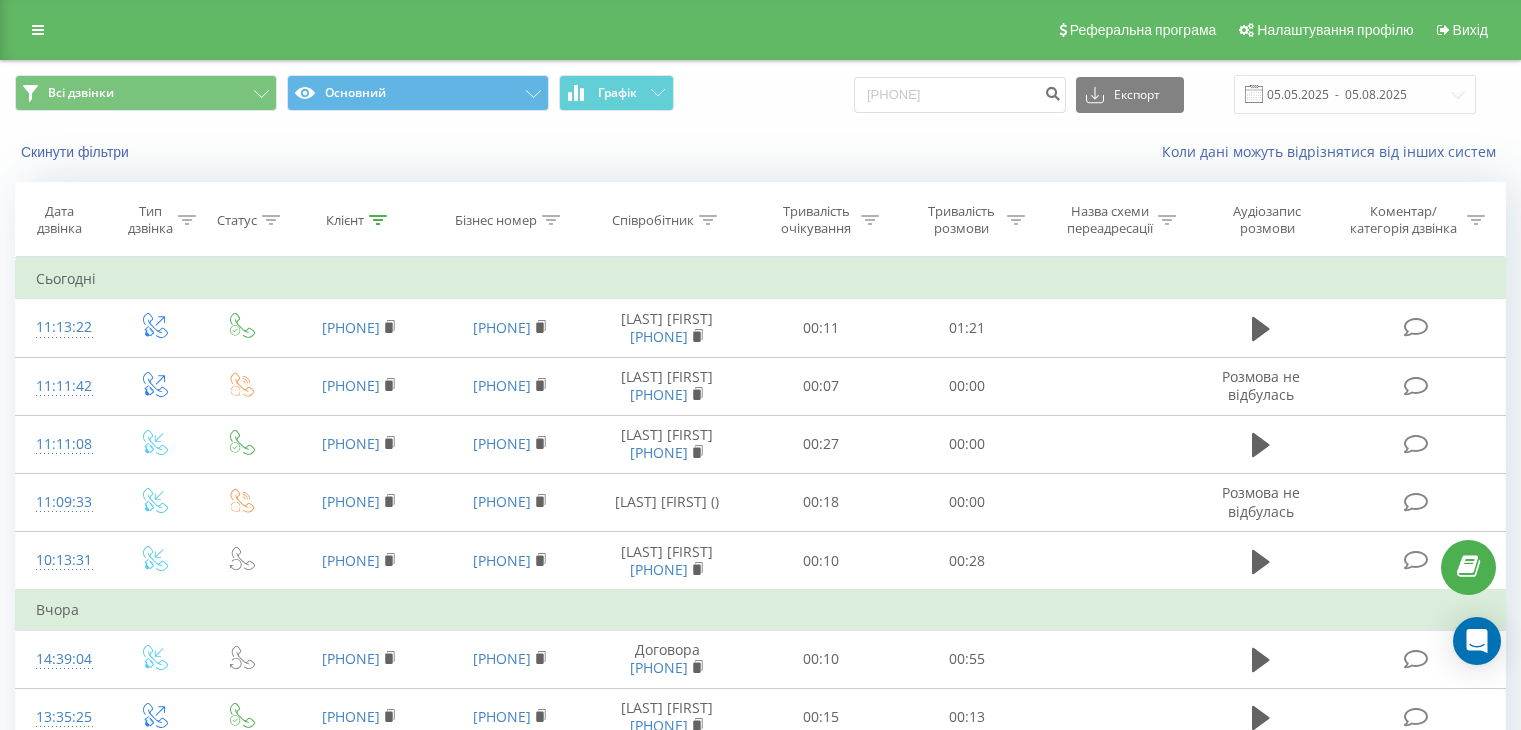 scroll, scrollTop: 0, scrollLeft: 0, axis: both 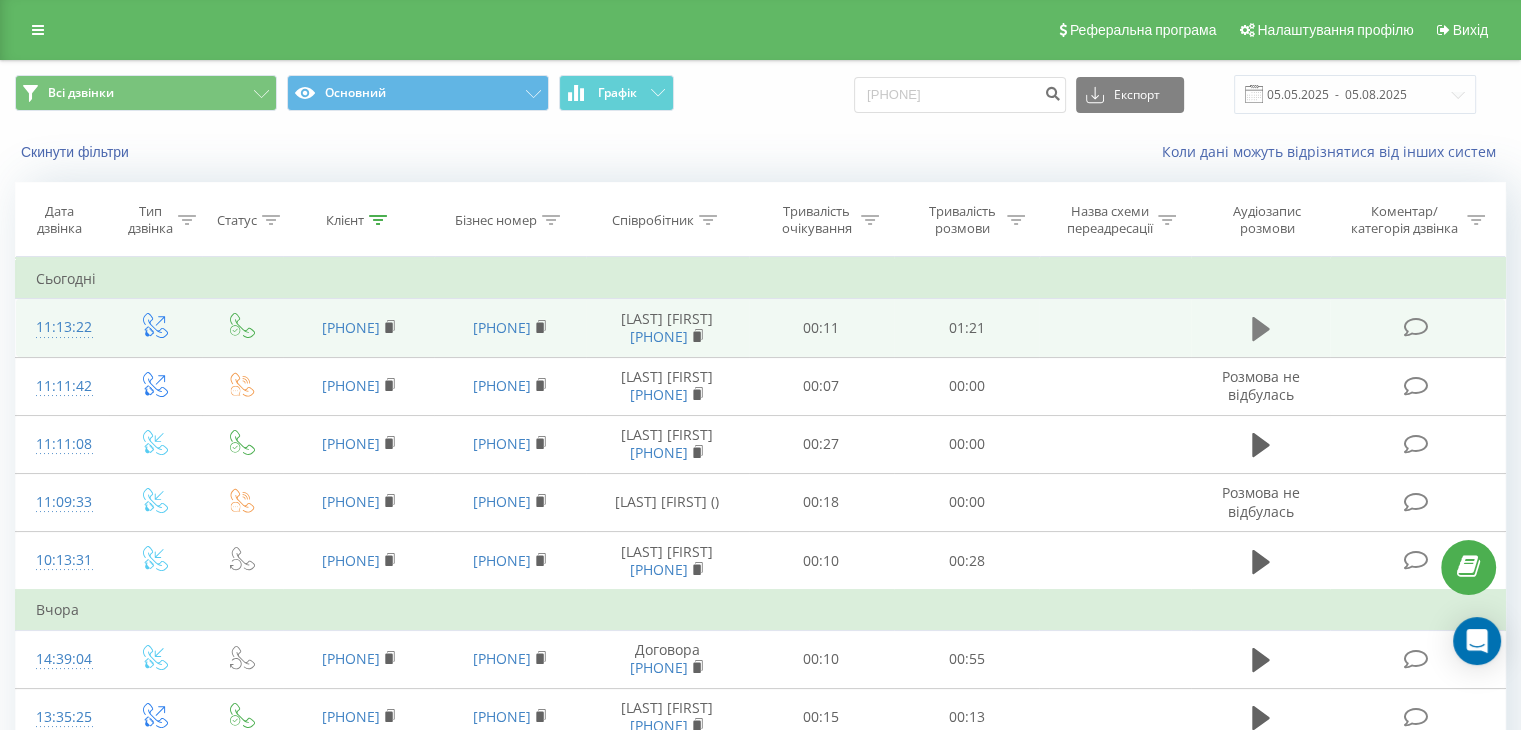 click 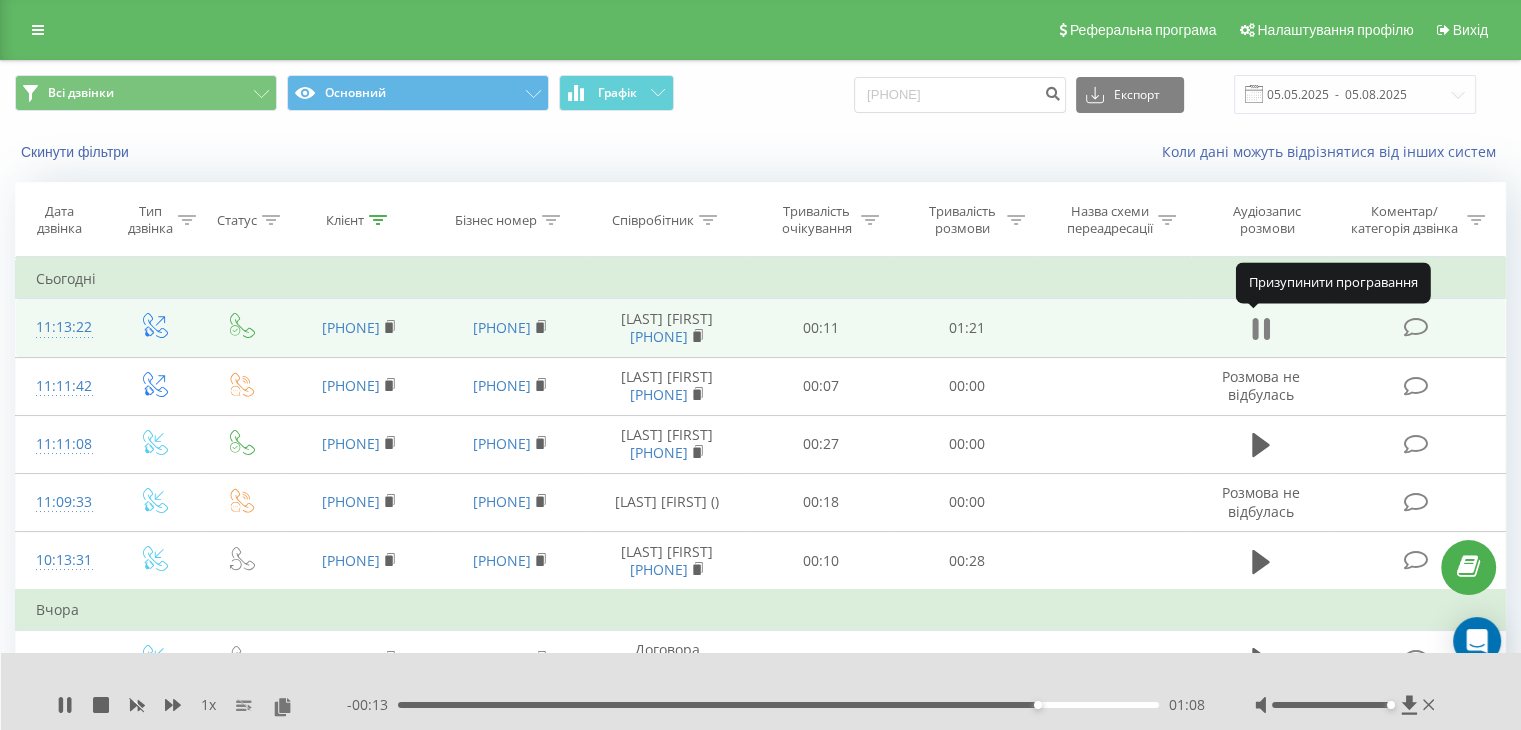click 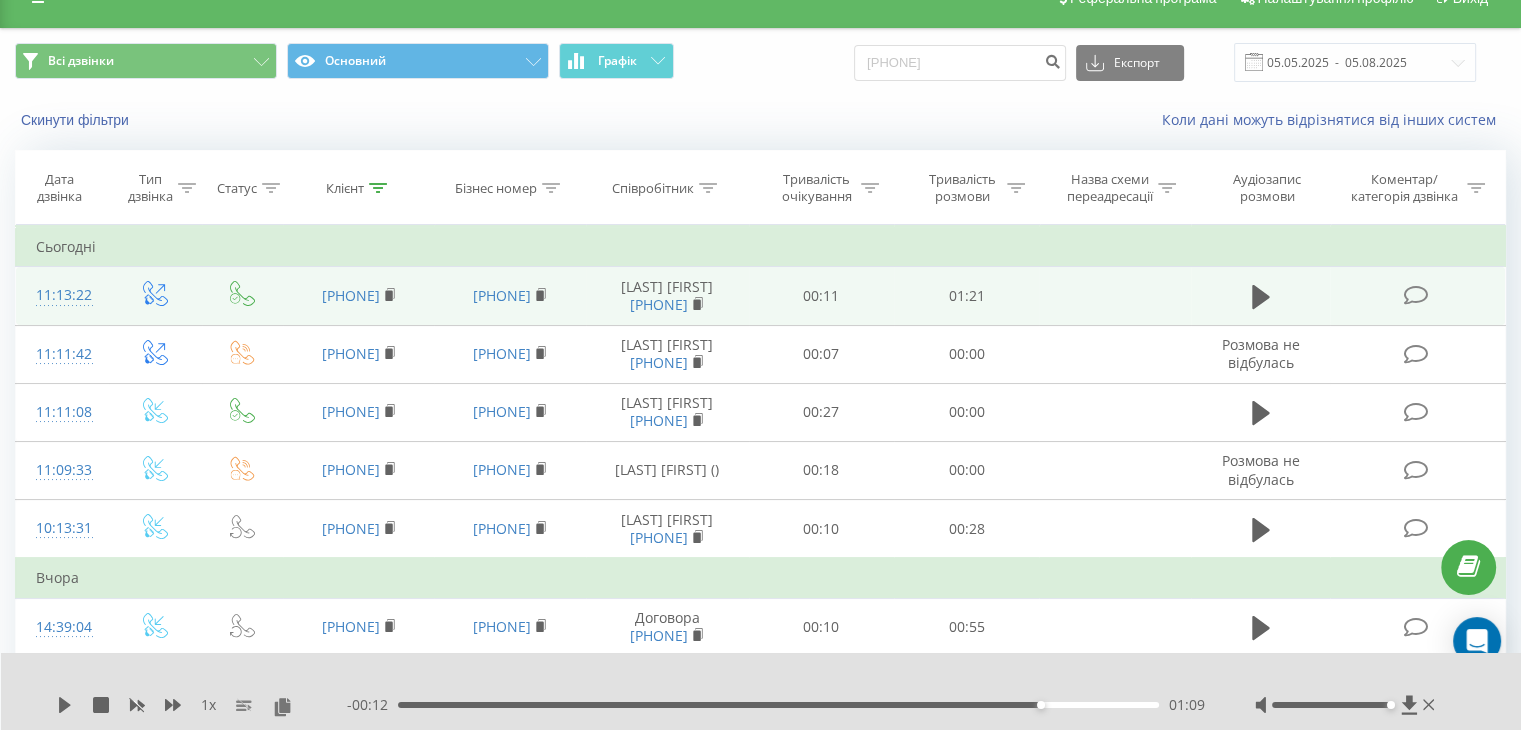 scroll, scrollTop: 0, scrollLeft: 0, axis: both 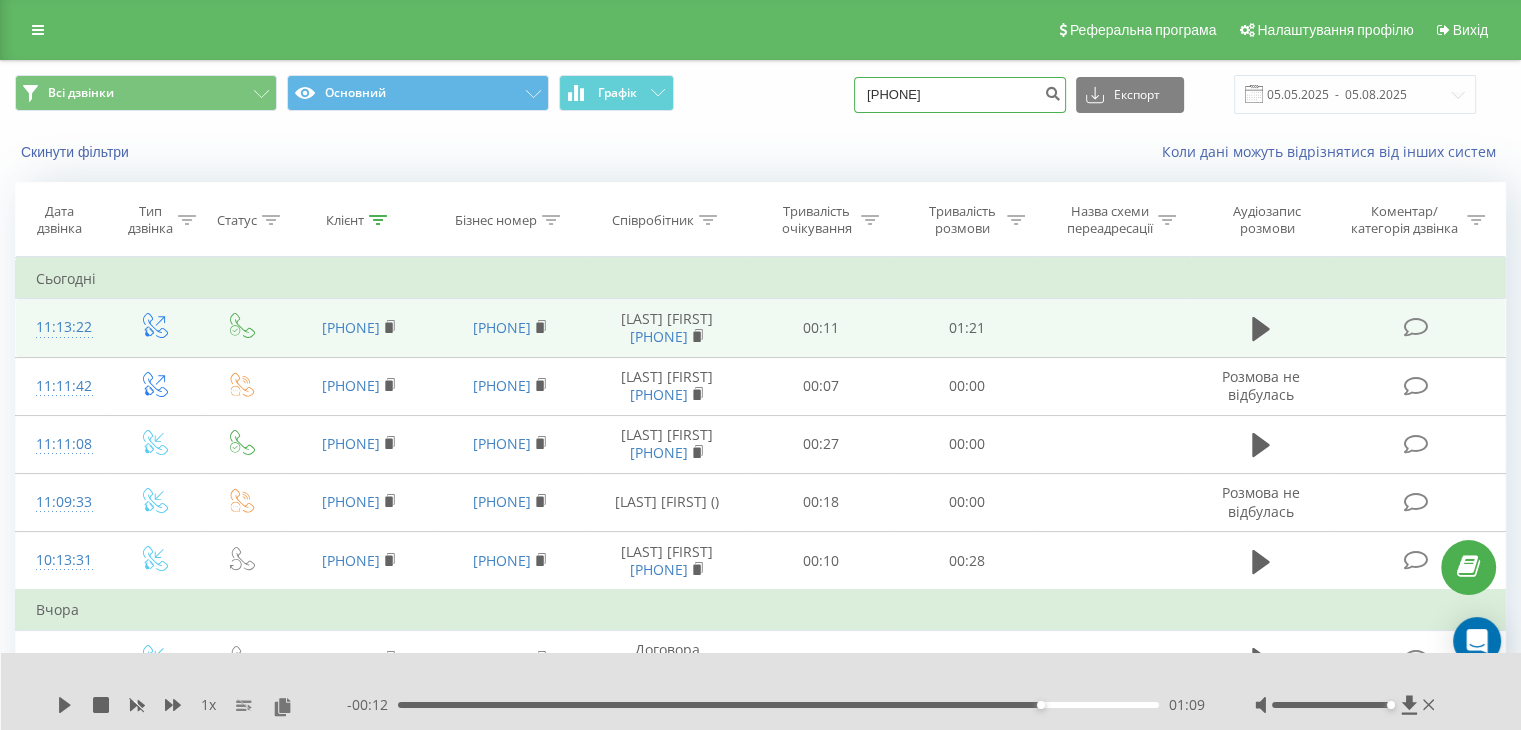 drag, startPoint x: 942, startPoint y: 97, endPoint x: 791, endPoint y: 113, distance: 151.84532 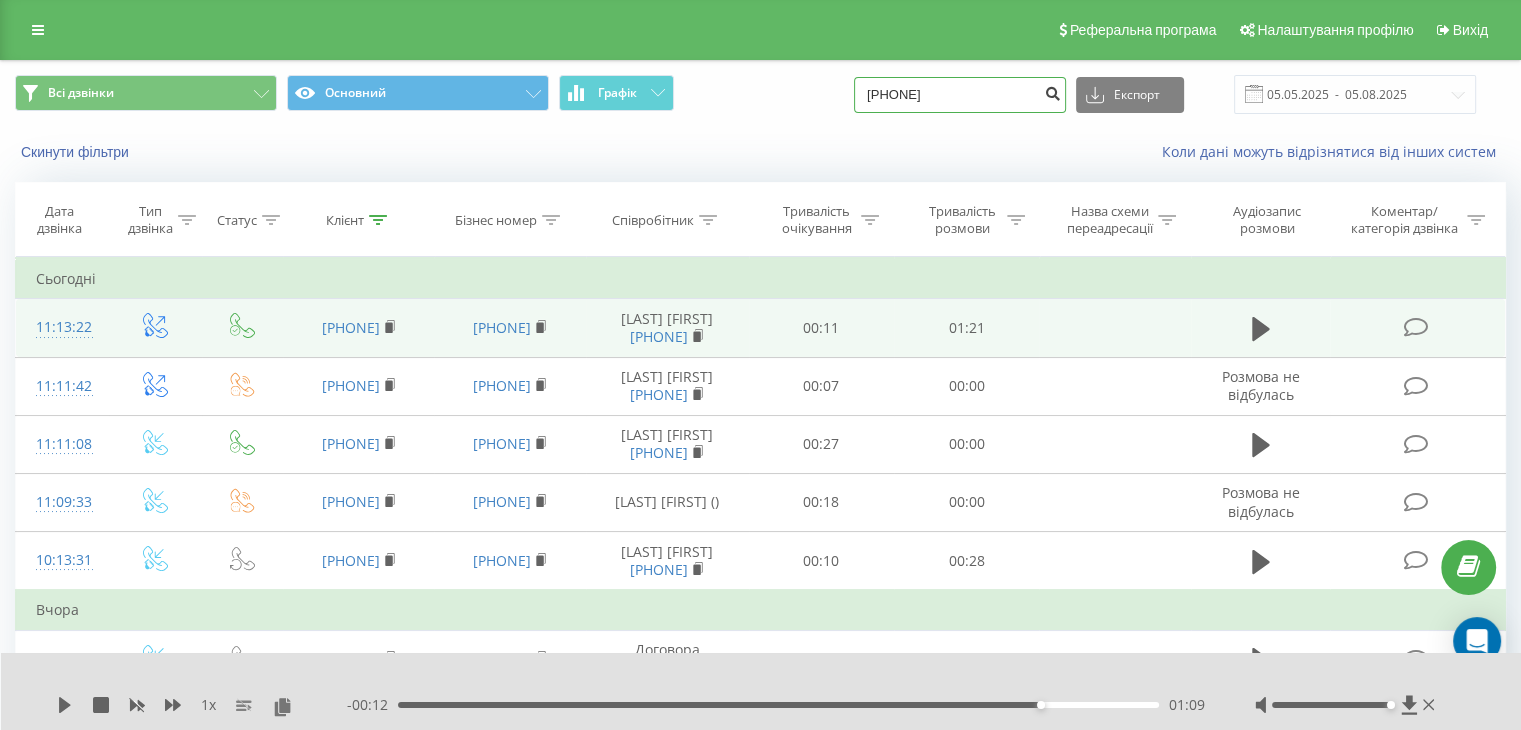 type on "00393924658500" 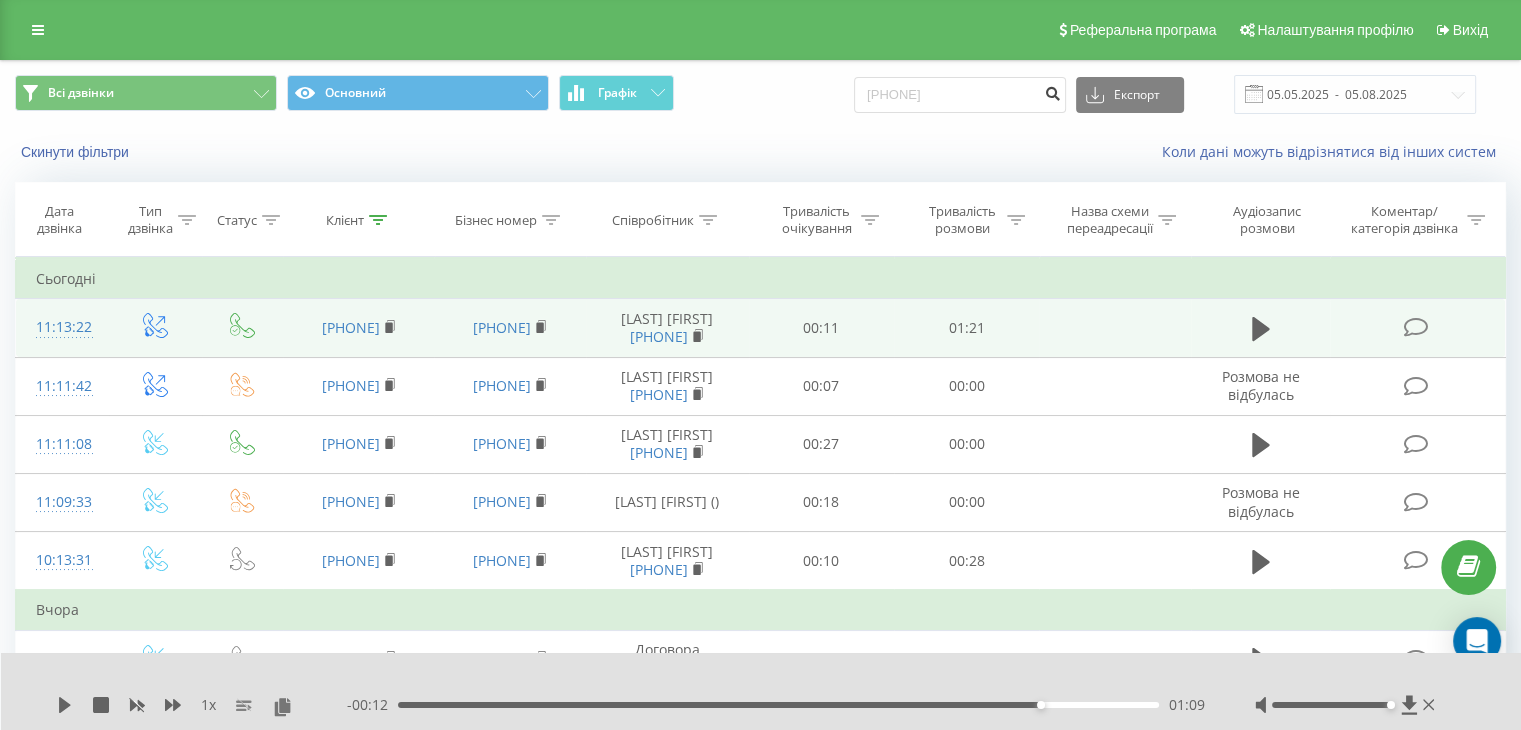 click at bounding box center (1052, 91) 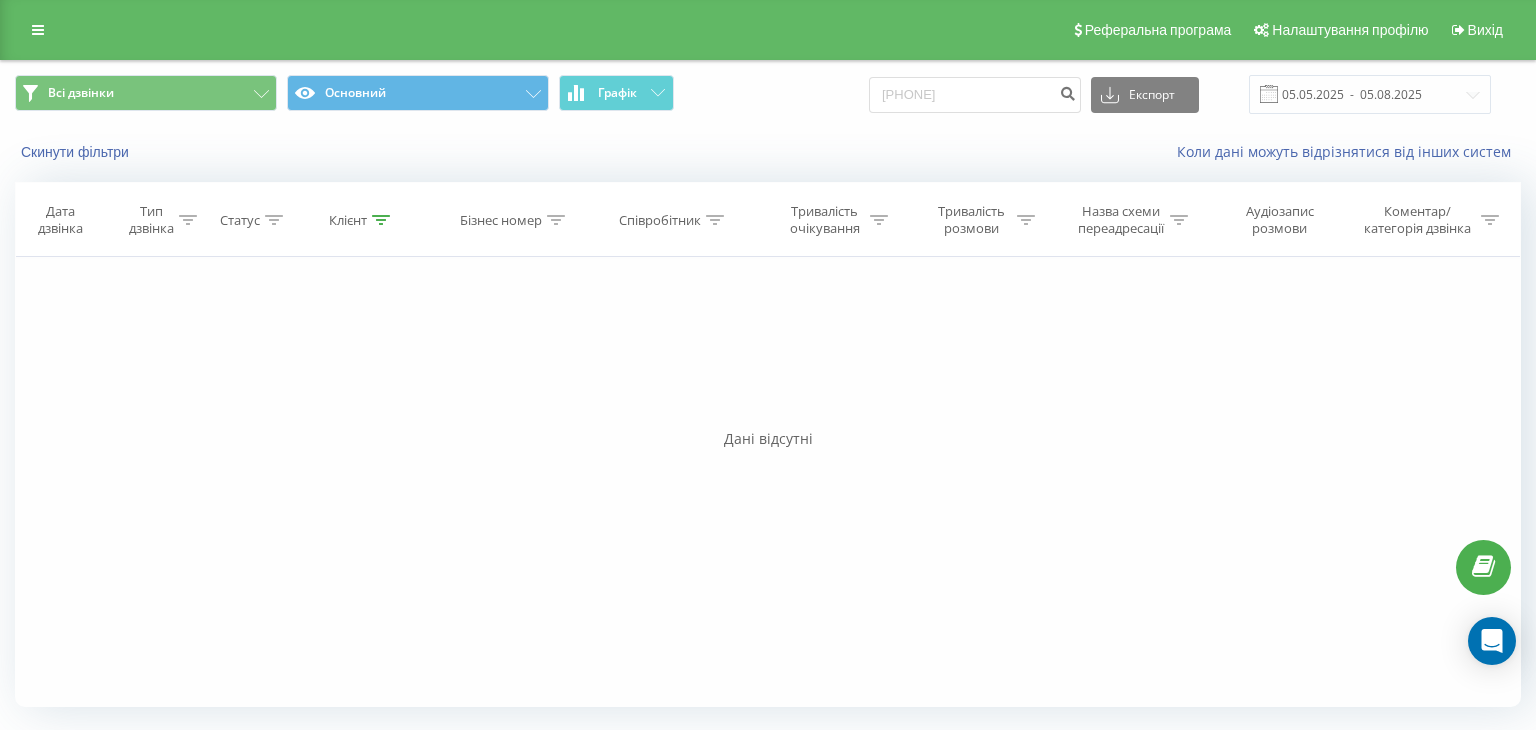 scroll, scrollTop: 0, scrollLeft: 0, axis: both 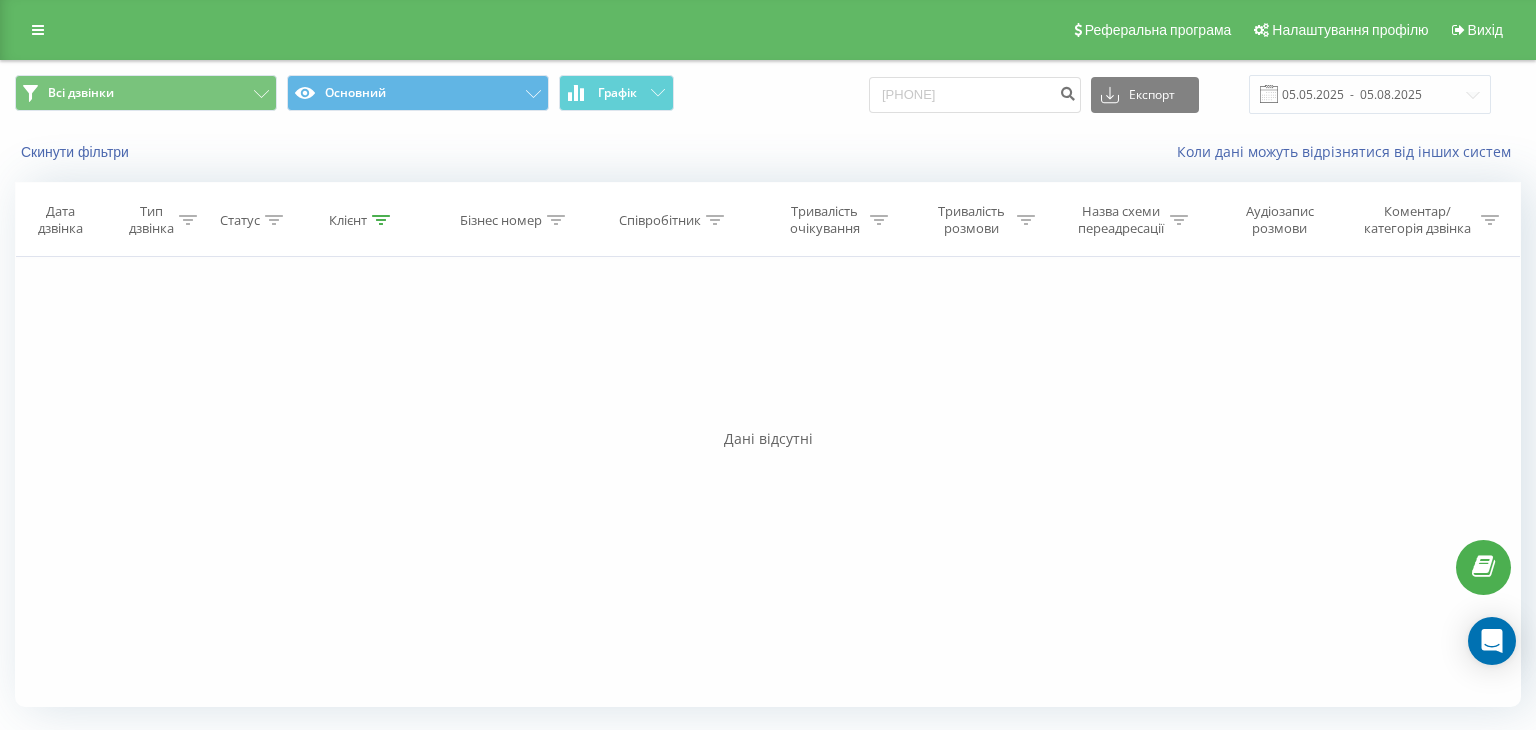 drag, startPoint x: 1031, startPoint y: 96, endPoint x: 863, endPoint y: 101, distance: 168.07439 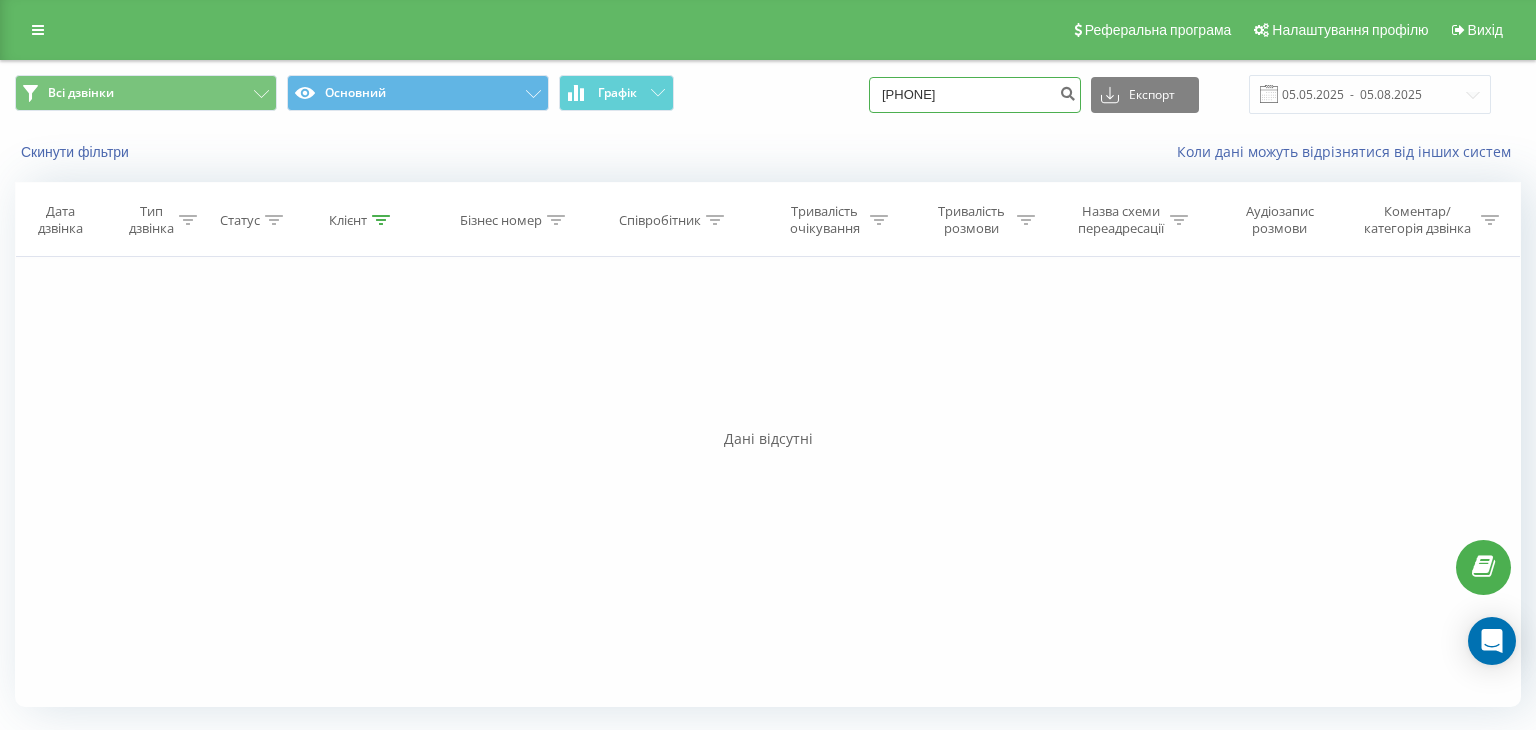 click on "[PHONE]" at bounding box center (975, 95) 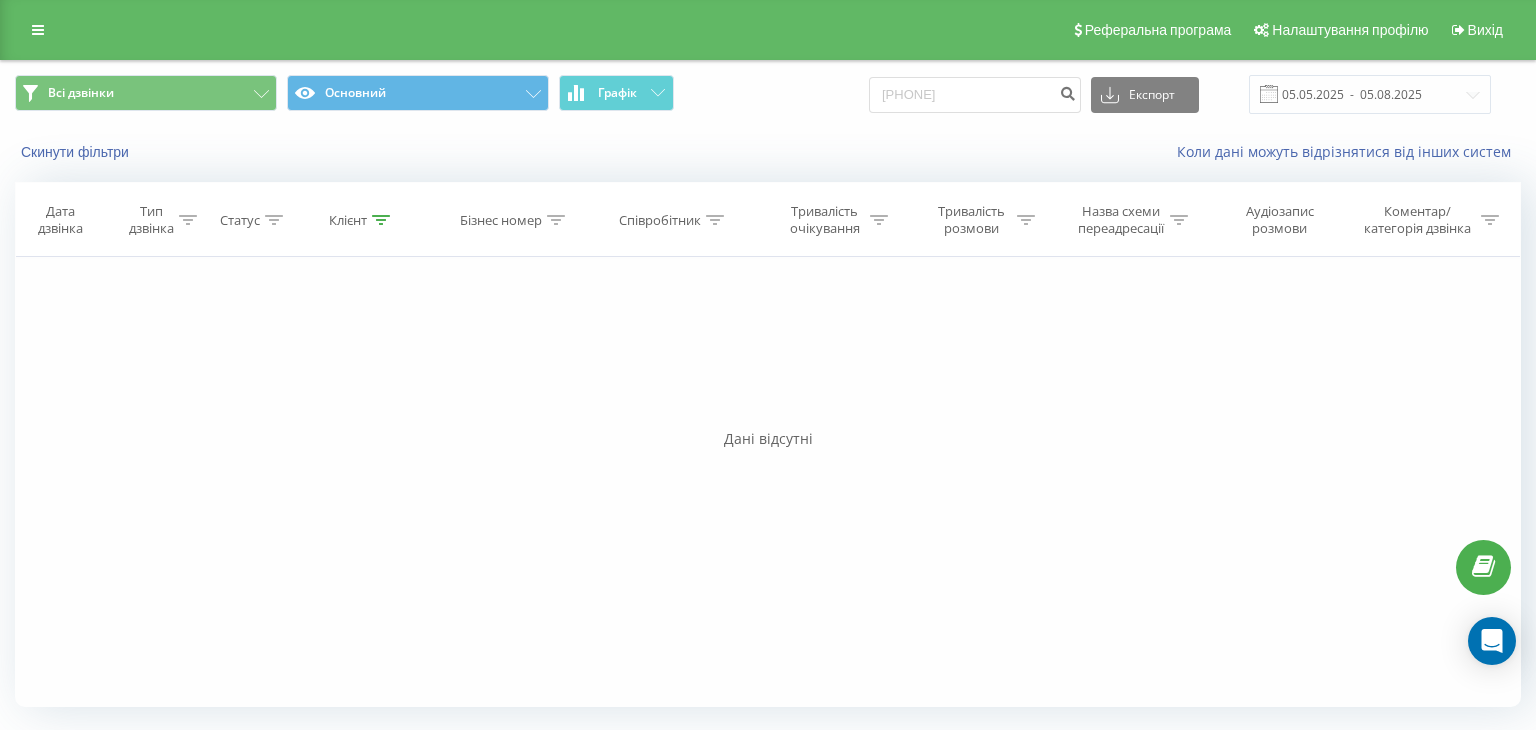 drag, startPoint x: 254, startPoint y: 544, endPoint x: 252, endPoint y: 529, distance: 15.132746 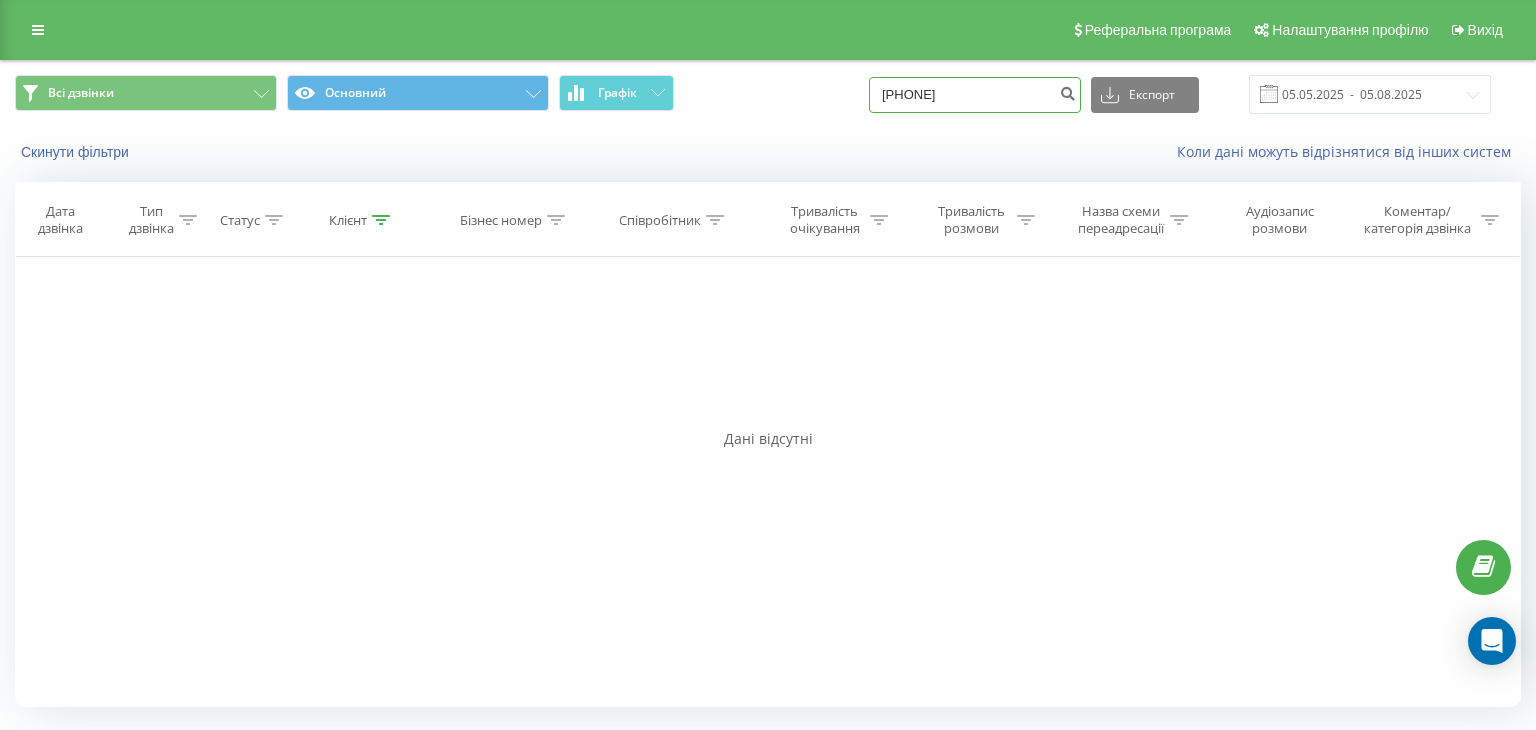 click on "[PHONE]" at bounding box center (975, 95) 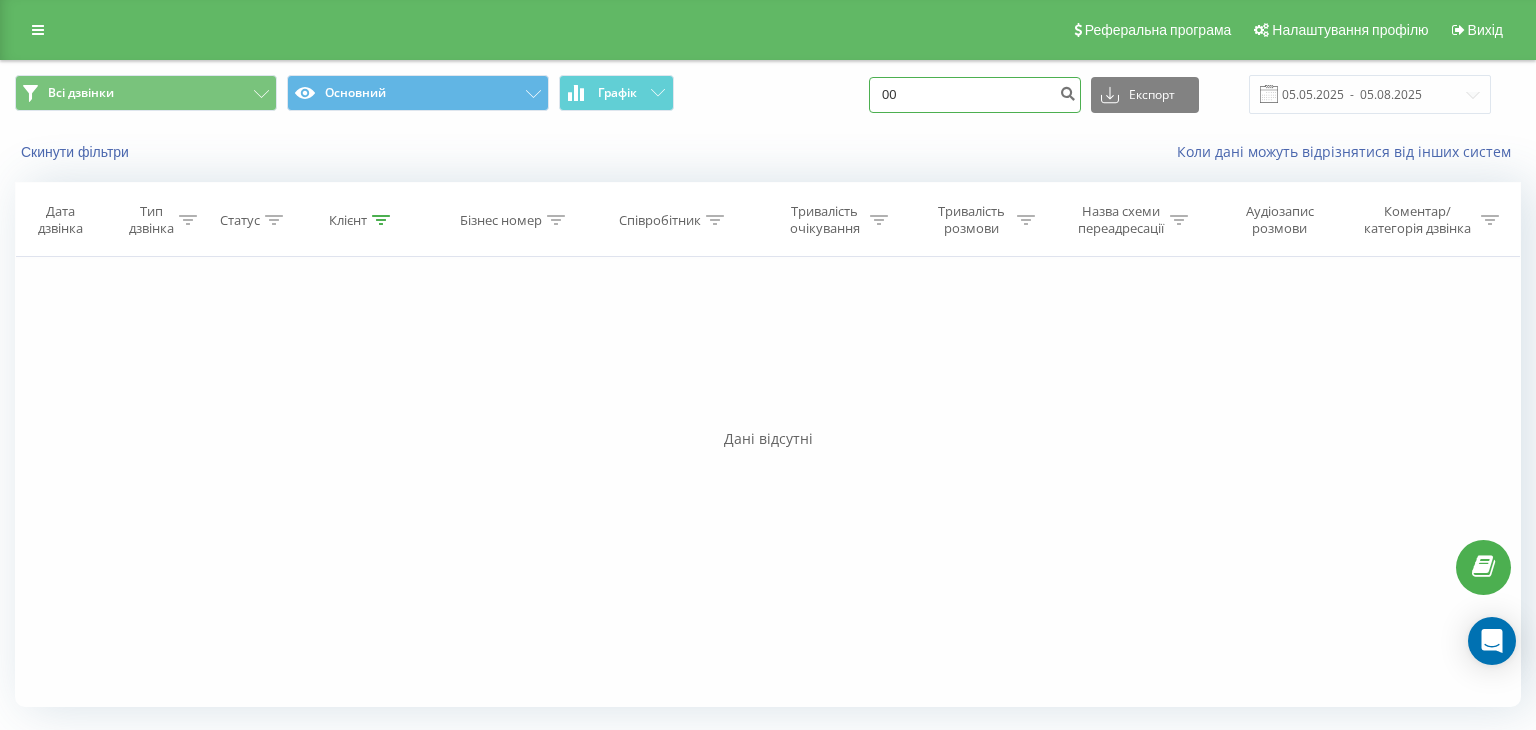 type on "0" 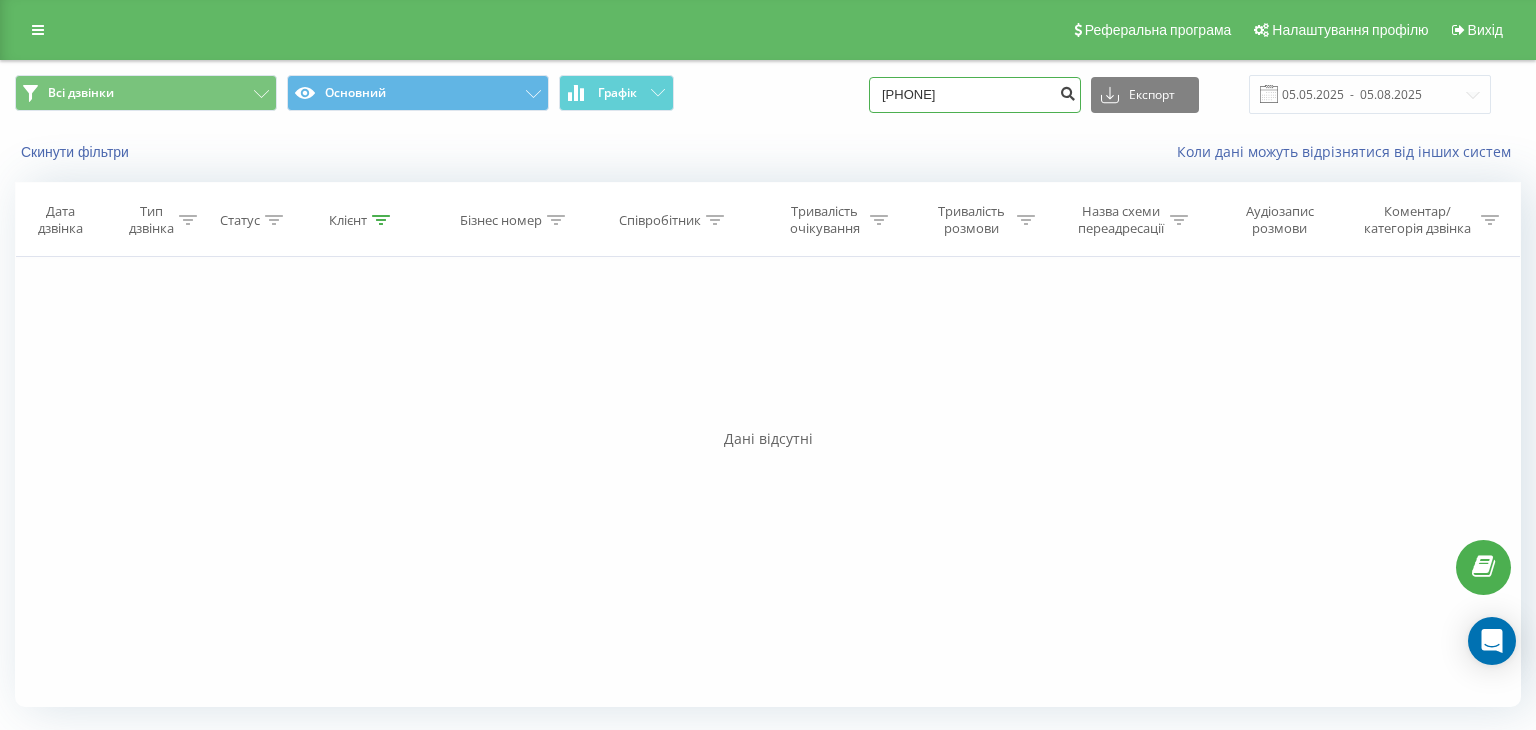 type on "[PHONE]" 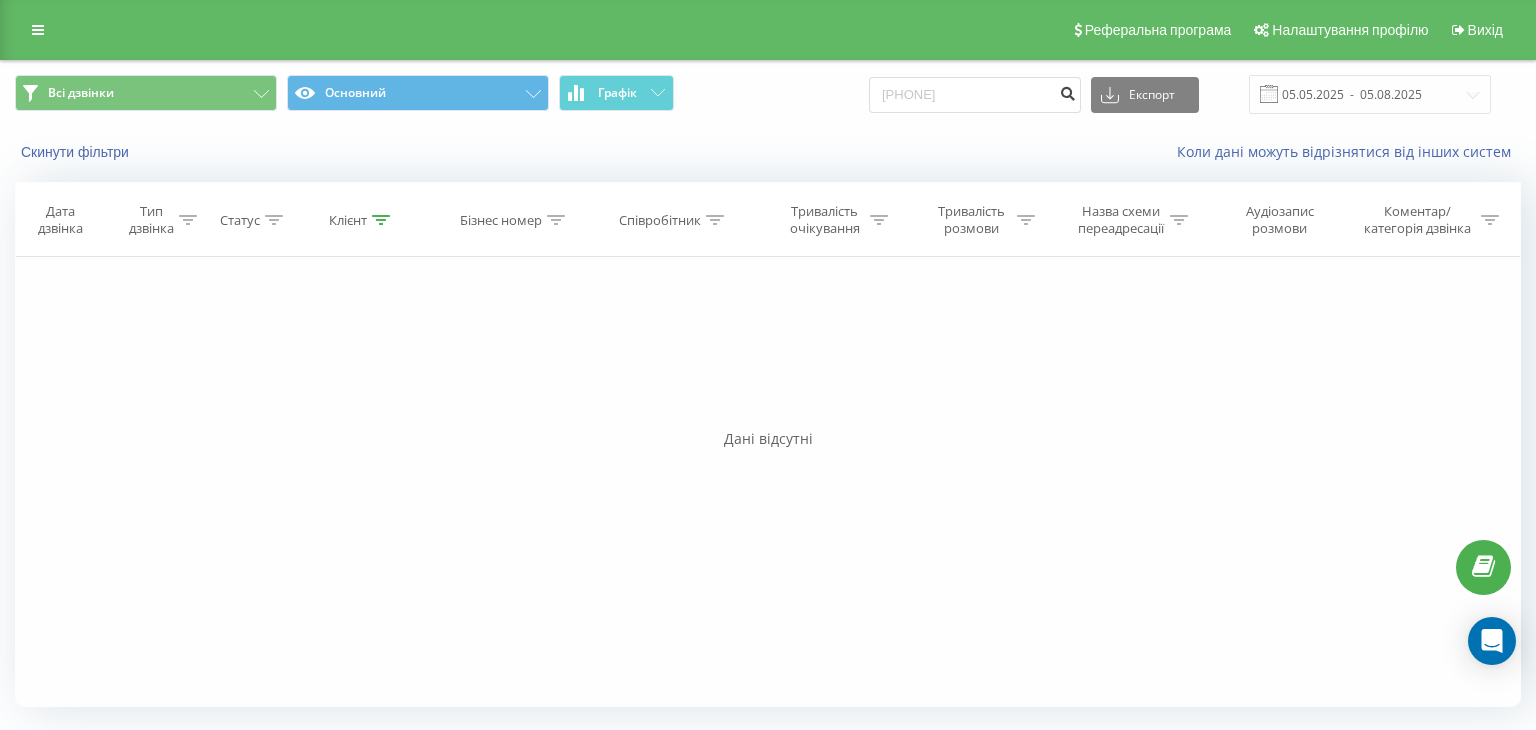 click at bounding box center (1067, 91) 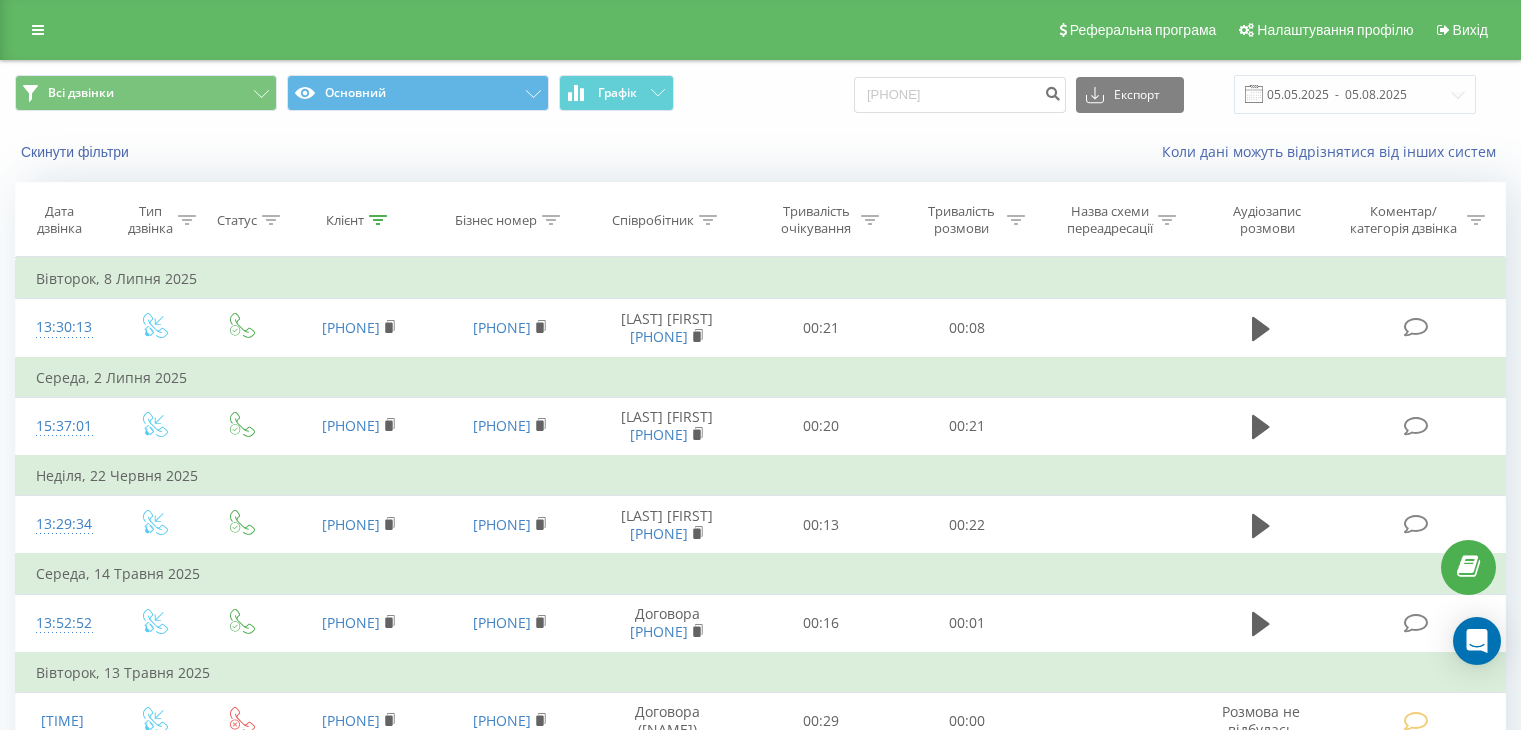 scroll, scrollTop: 0, scrollLeft: 0, axis: both 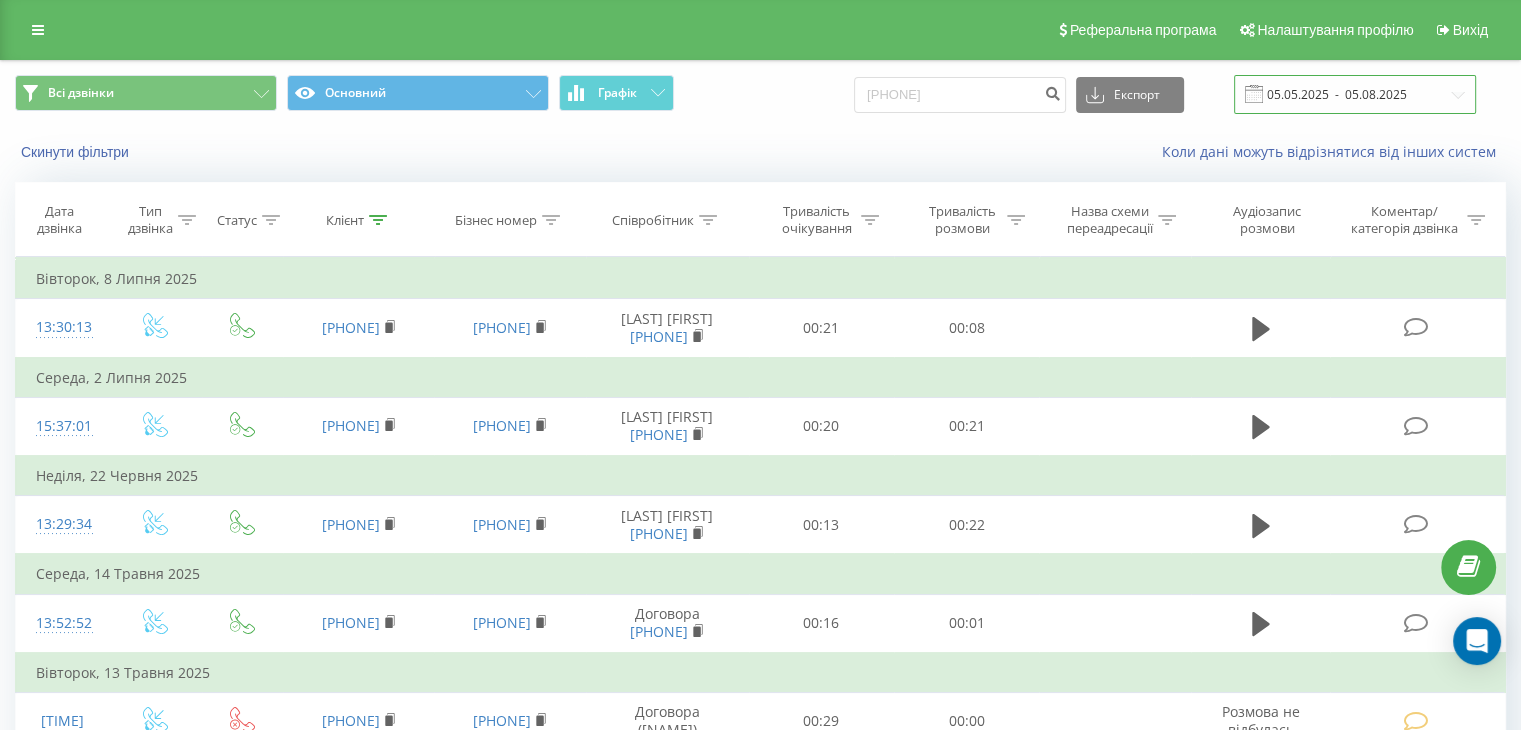 click on "05.05.2025  -  05.08.2025" at bounding box center (1355, 94) 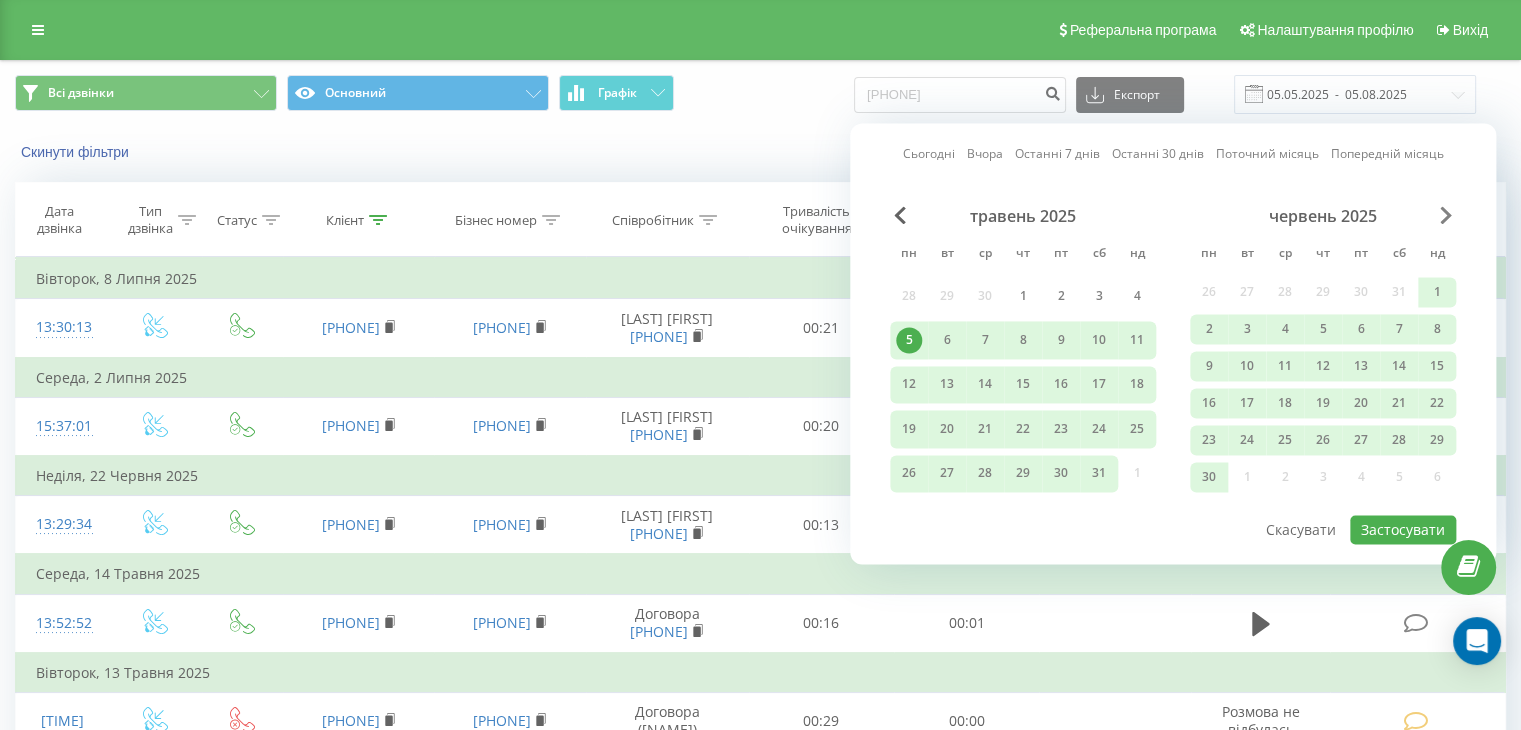 click at bounding box center [1446, 215] 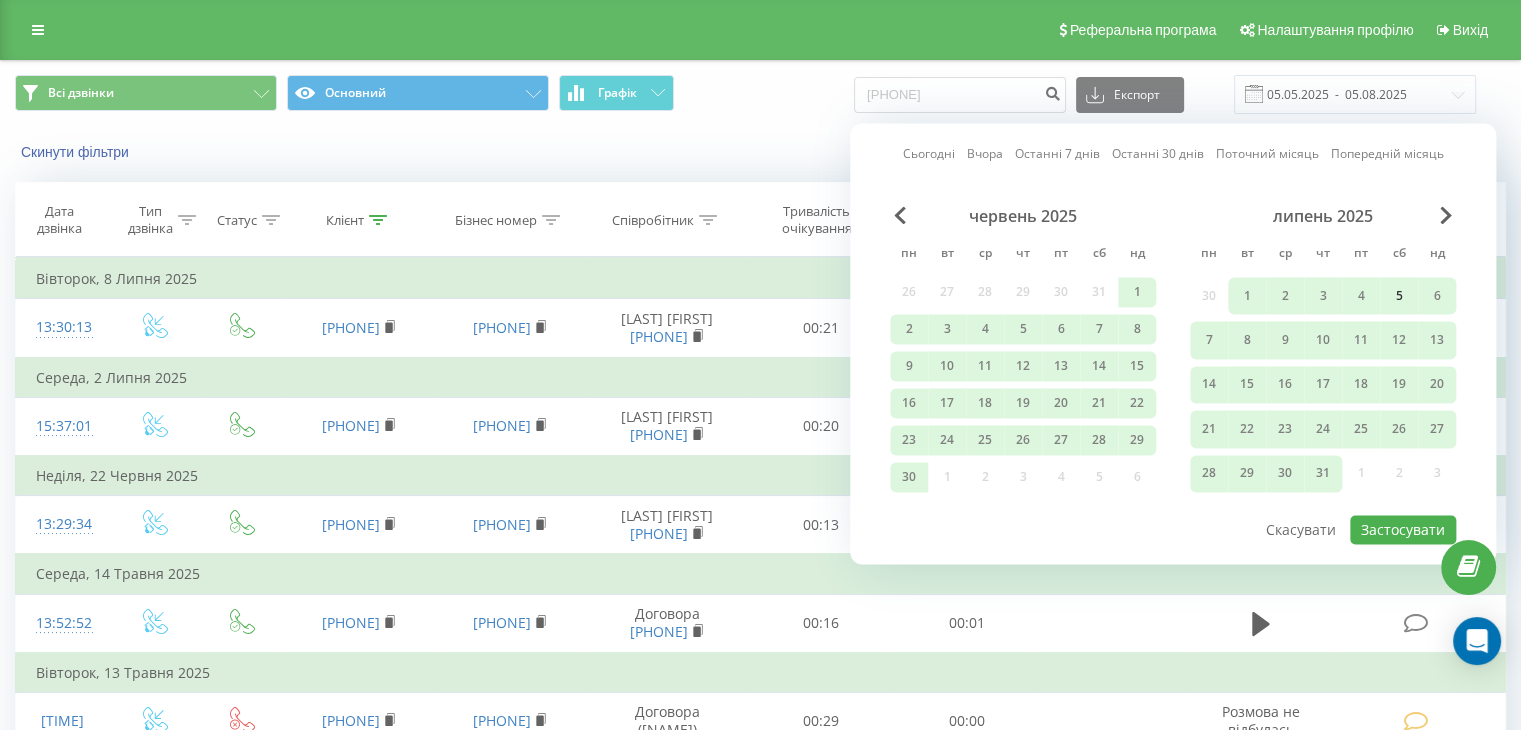 click on "5" at bounding box center (1399, 296) 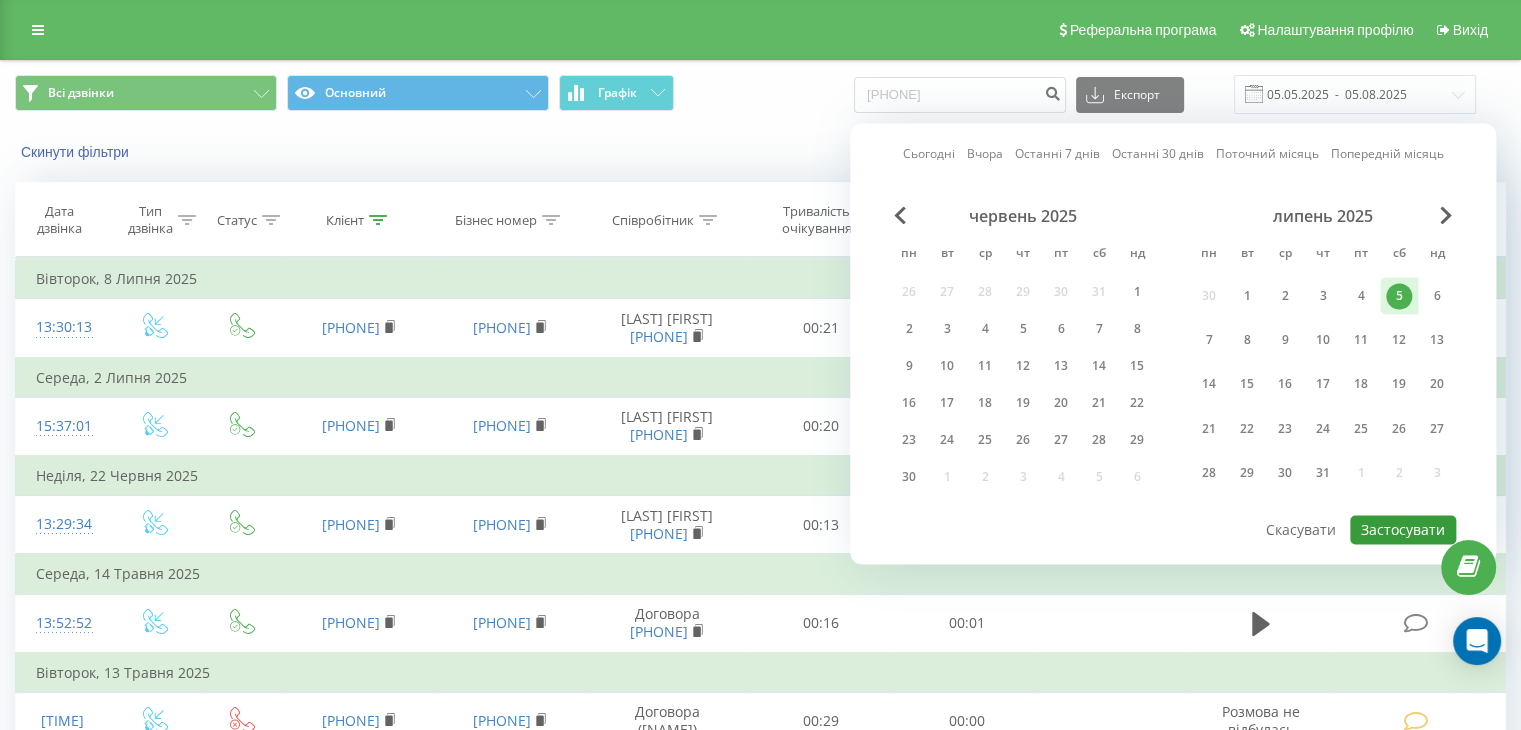 click on "Застосувати" at bounding box center [1403, 529] 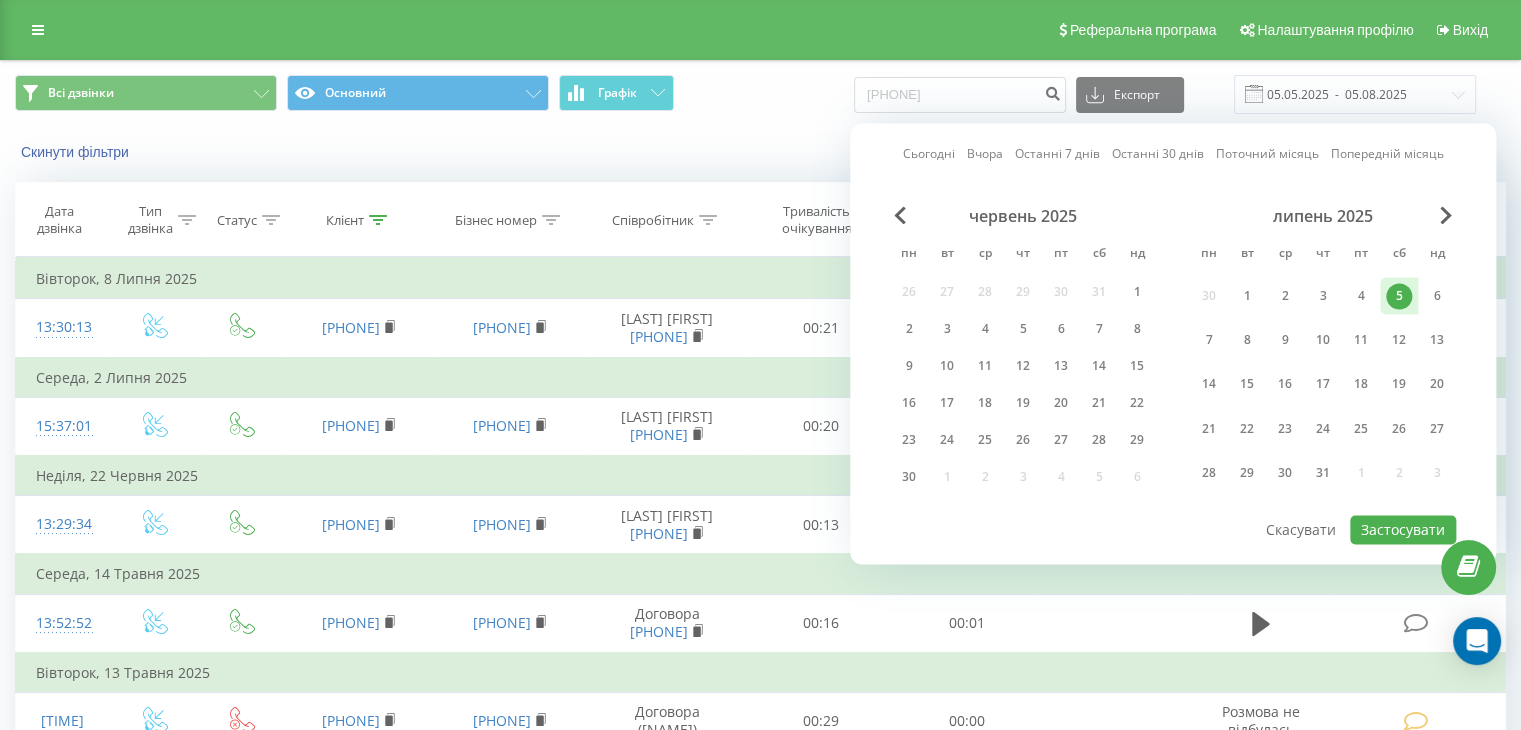 type on "05.07.2025  -  05.07.2025" 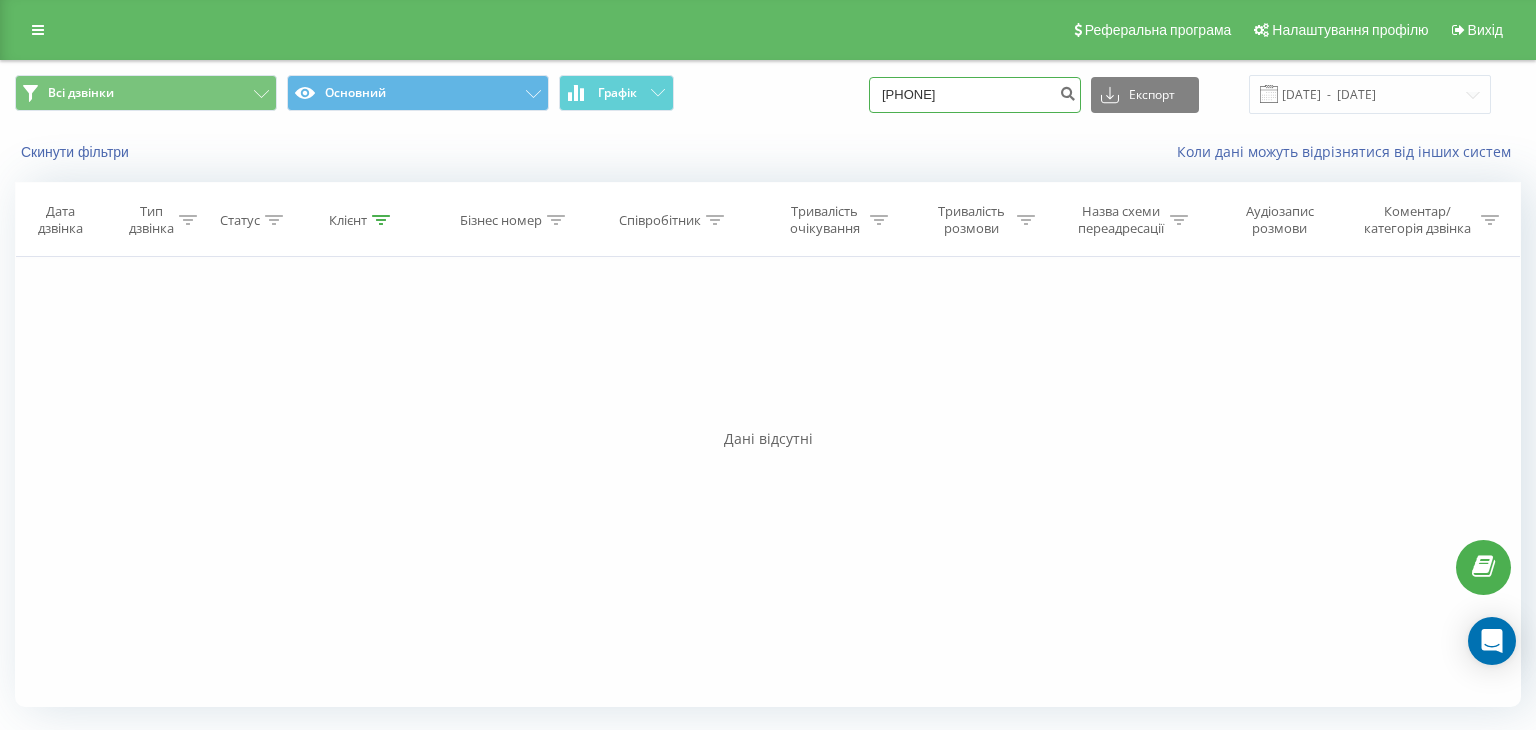 click on "[PHONE]" at bounding box center (975, 95) 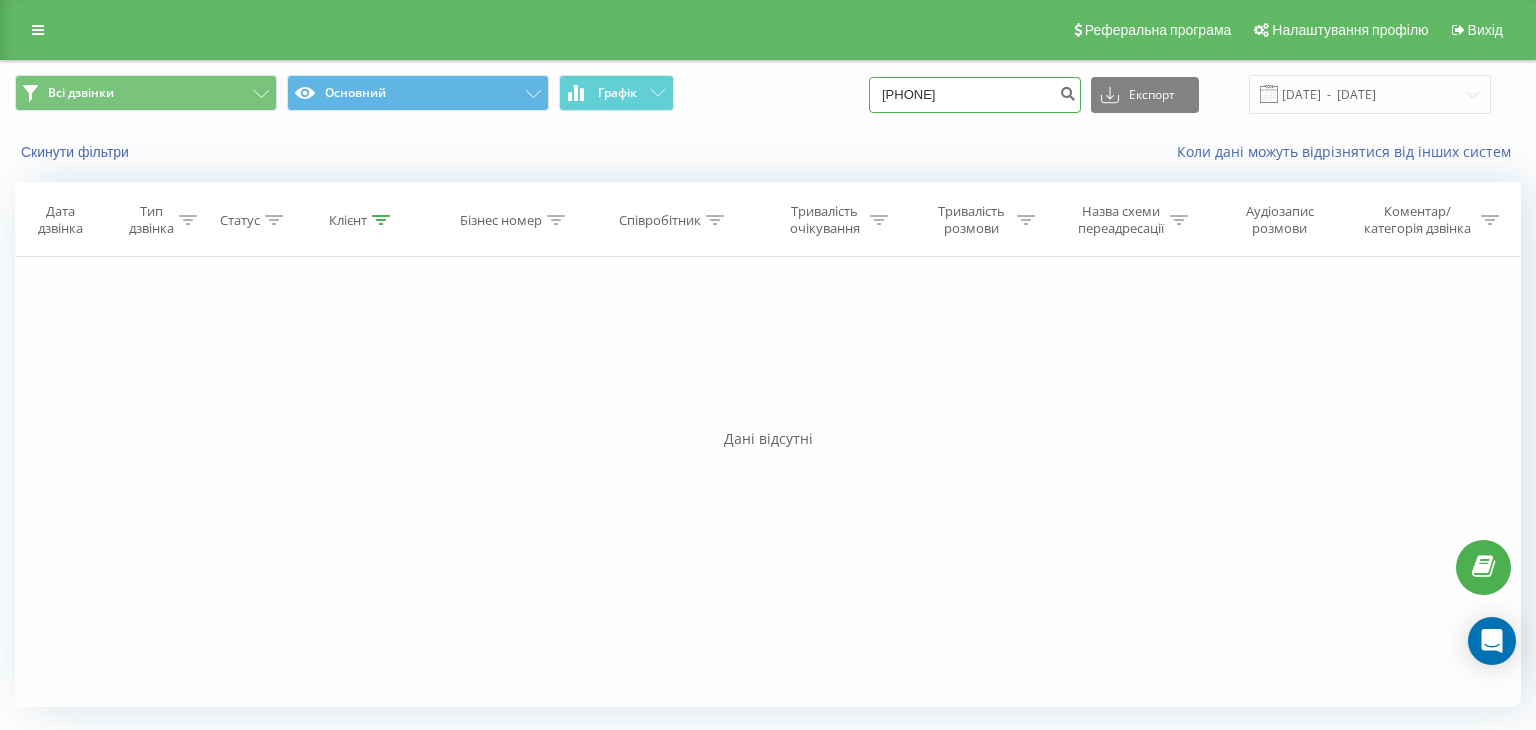 drag, startPoint x: 1032, startPoint y: 92, endPoint x: 884, endPoint y: 93, distance: 148.00337 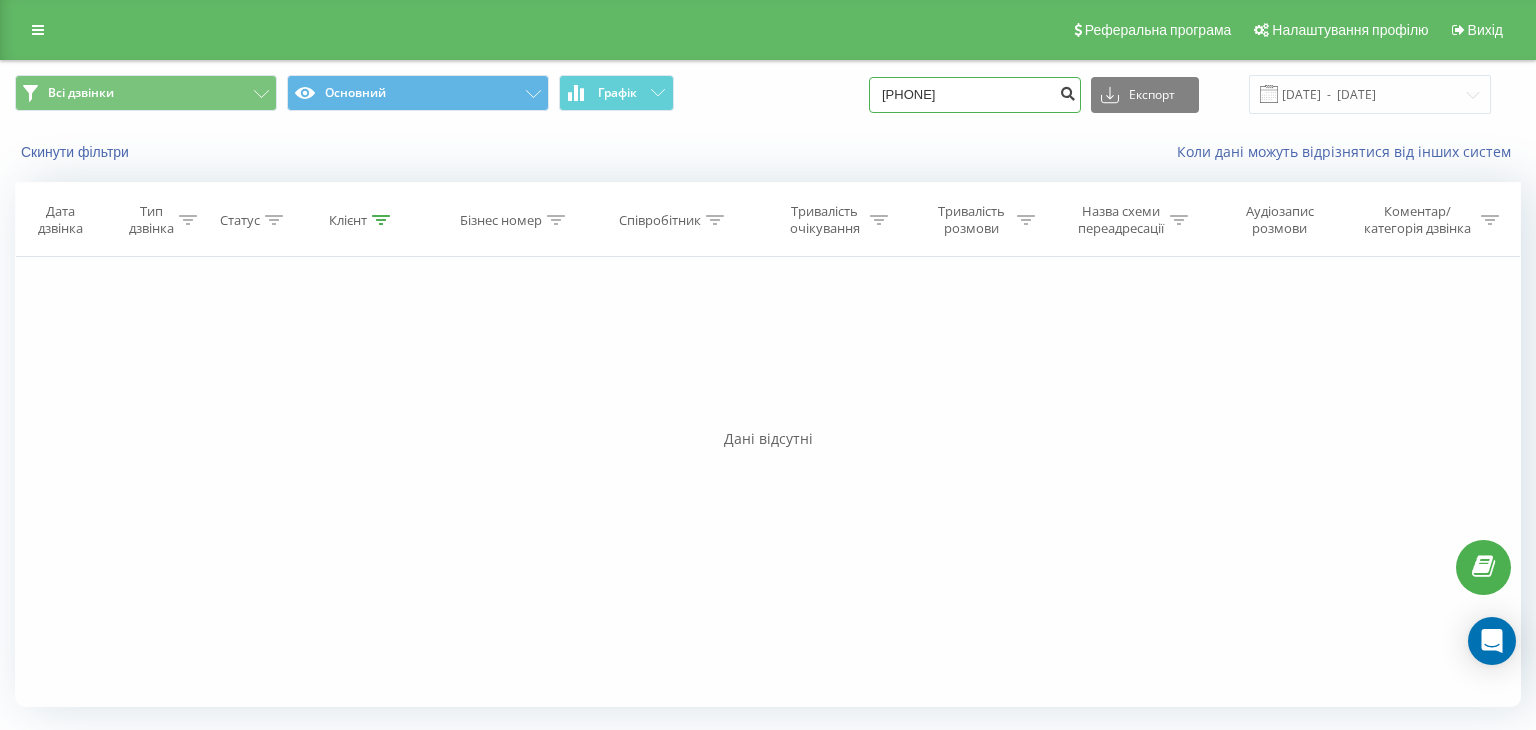 type on "0673884772" 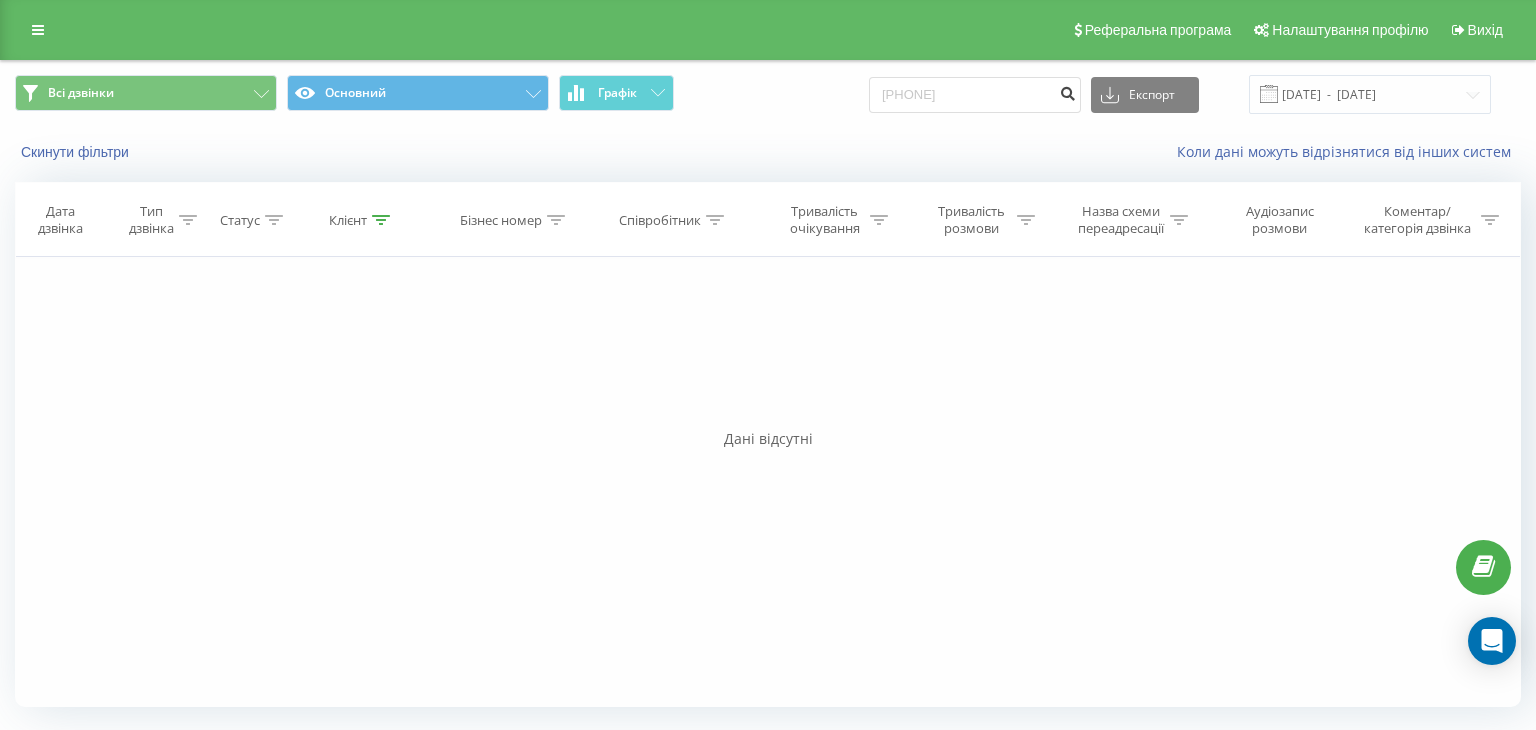 click at bounding box center (1067, 91) 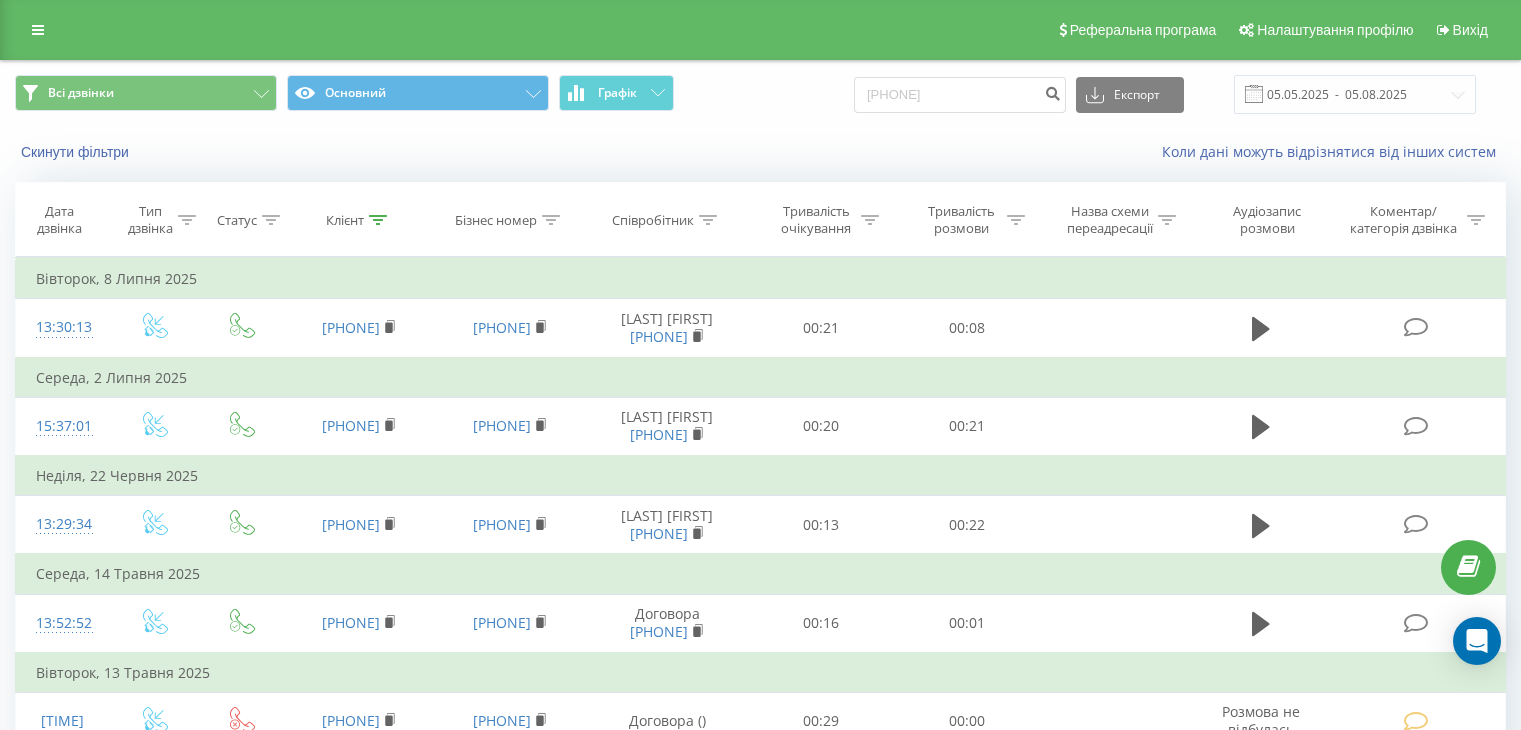 scroll, scrollTop: 0, scrollLeft: 0, axis: both 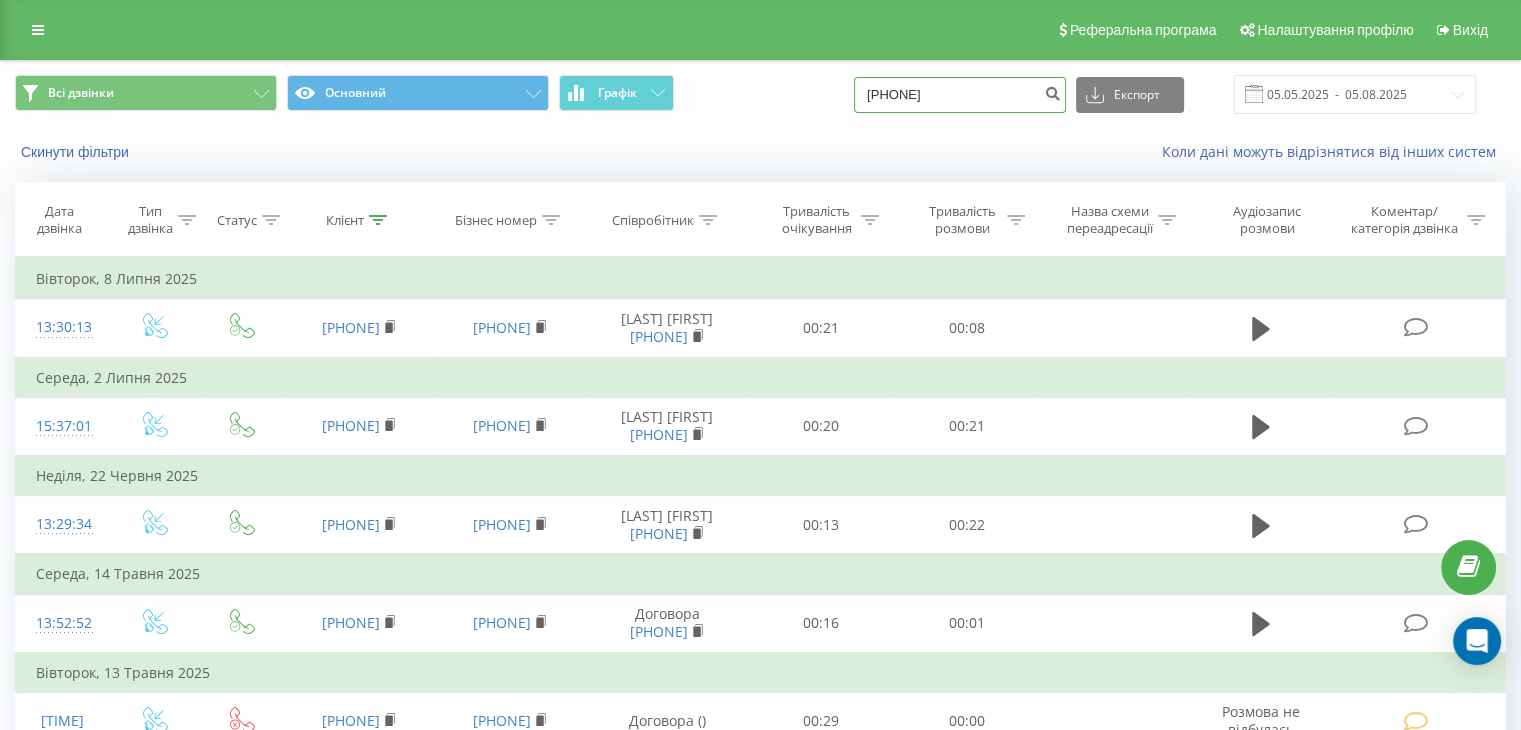 click on "0673884772" at bounding box center [960, 95] 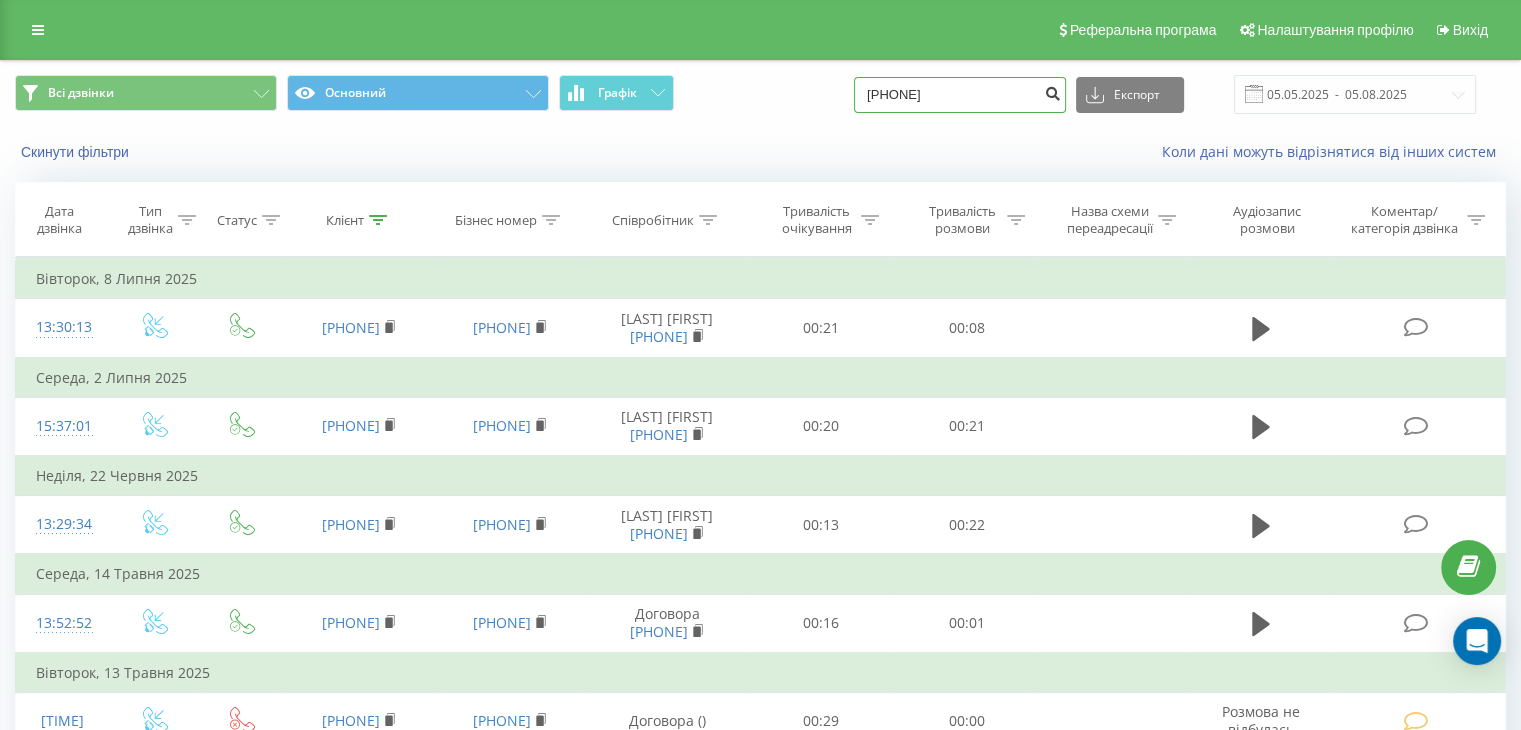 type on "380673884772" 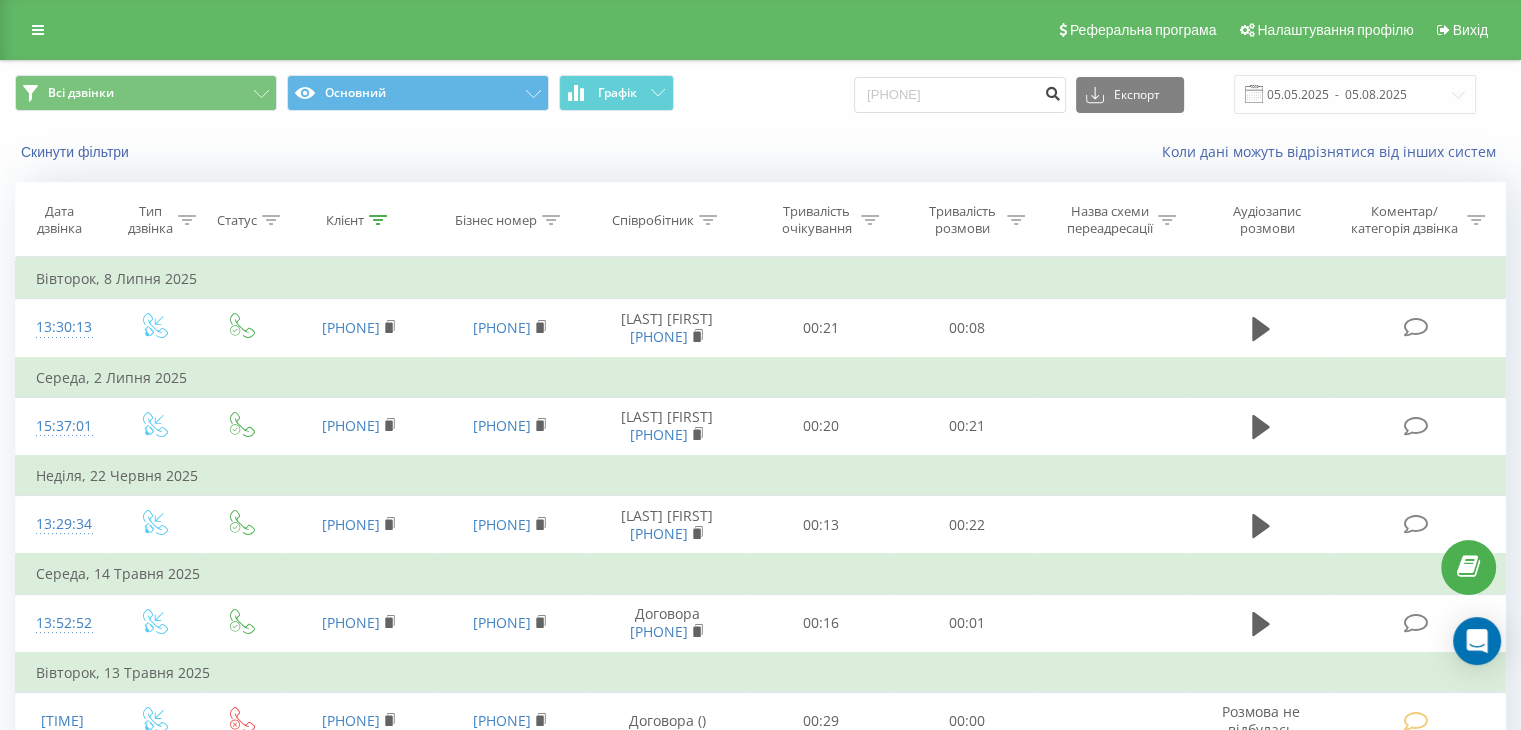 click at bounding box center [1052, 91] 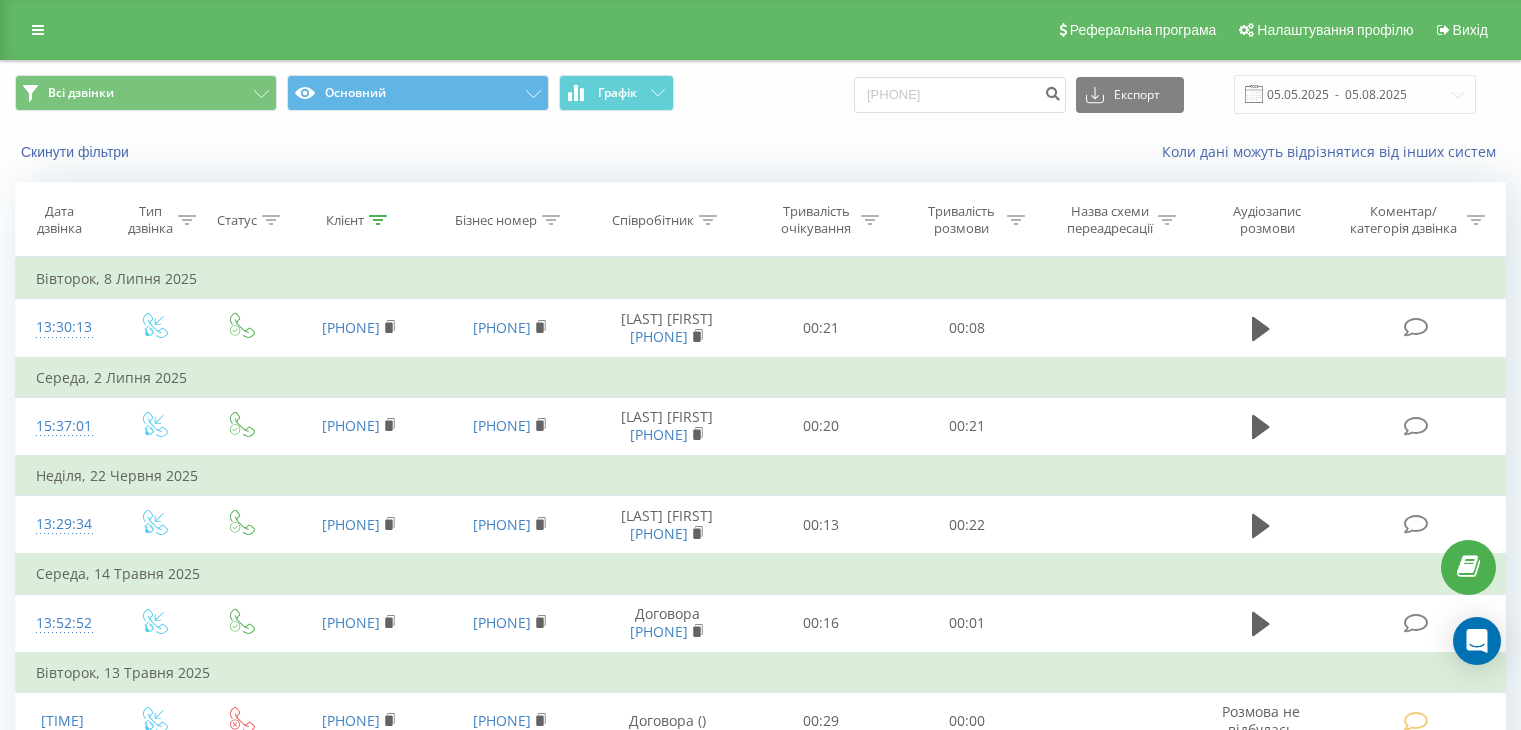 scroll, scrollTop: 0, scrollLeft: 0, axis: both 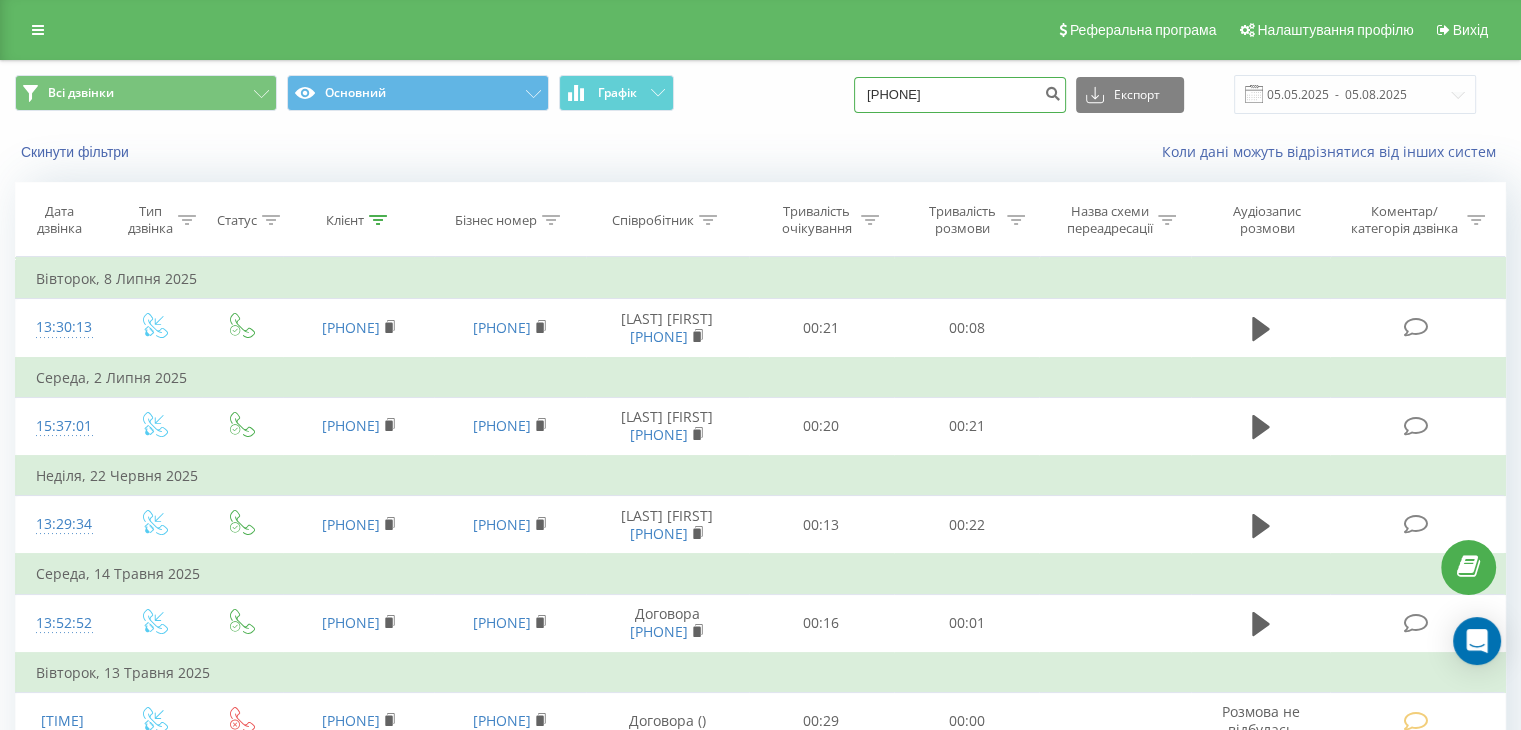 drag, startPoint x: 996, startPoint y: 89, endPoint x: 842, endPoint y: 87, distance: 154.01299 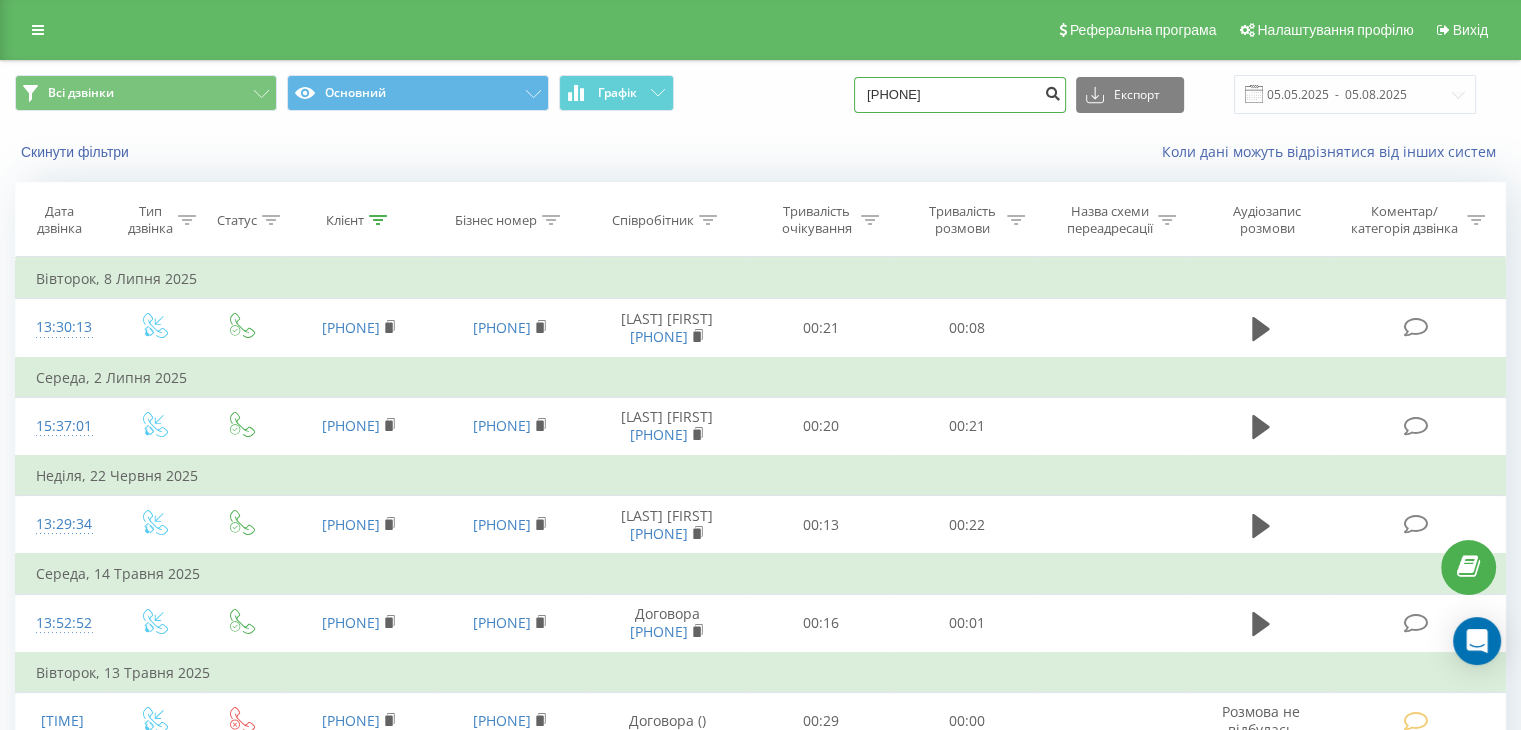 type on "[PHONE]" 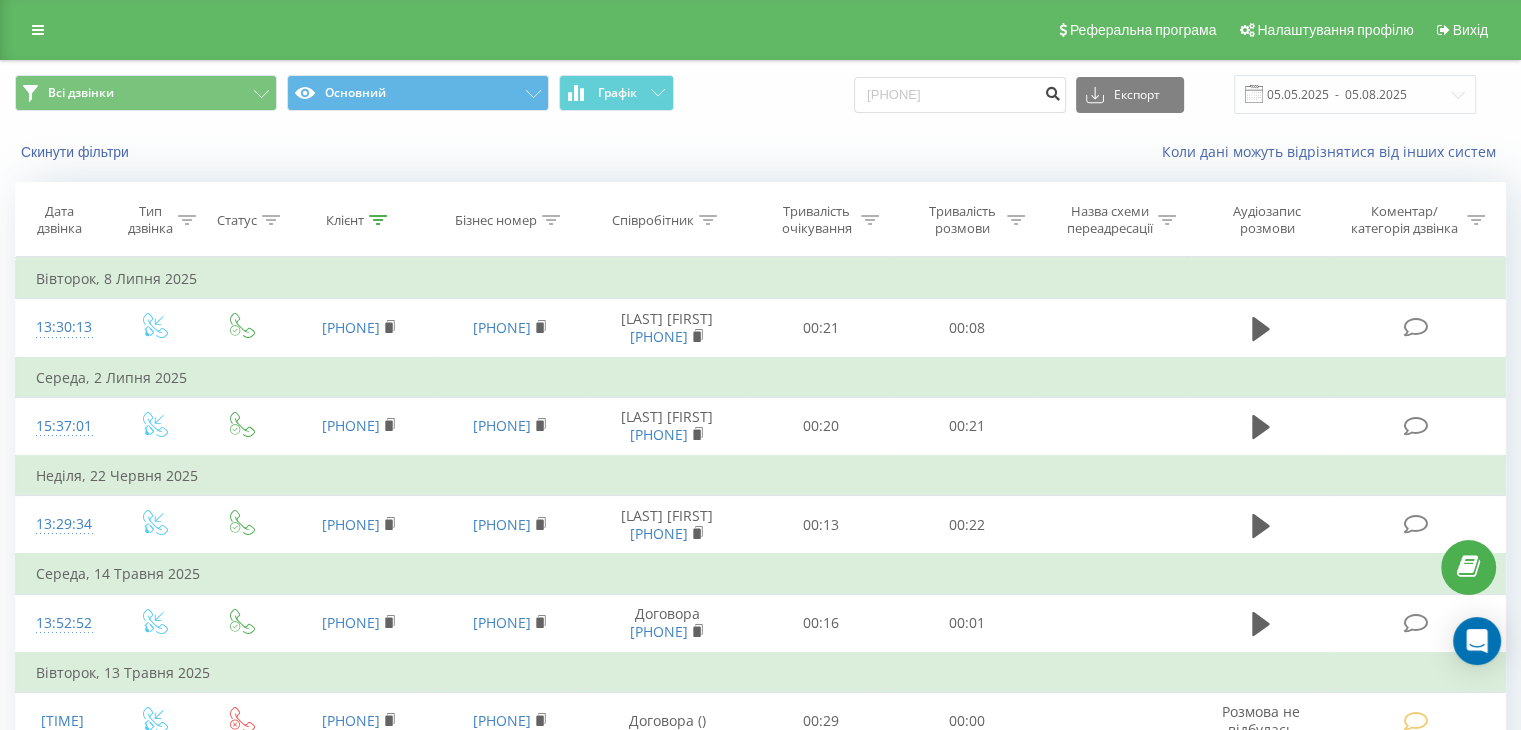 click at bounding box center [1052, 91] 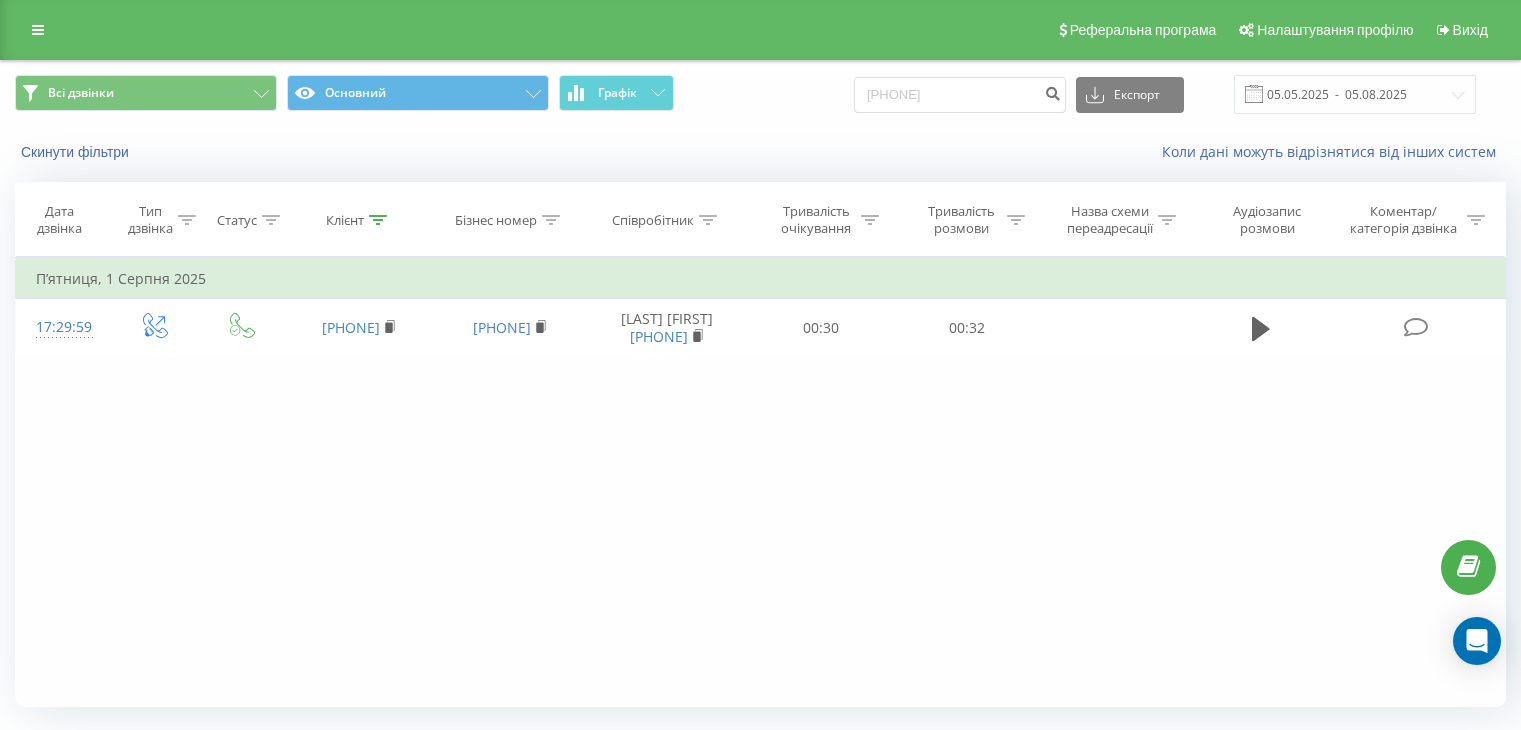 scroll, scrollTop: 0, scrollLeft: 0, axis: both 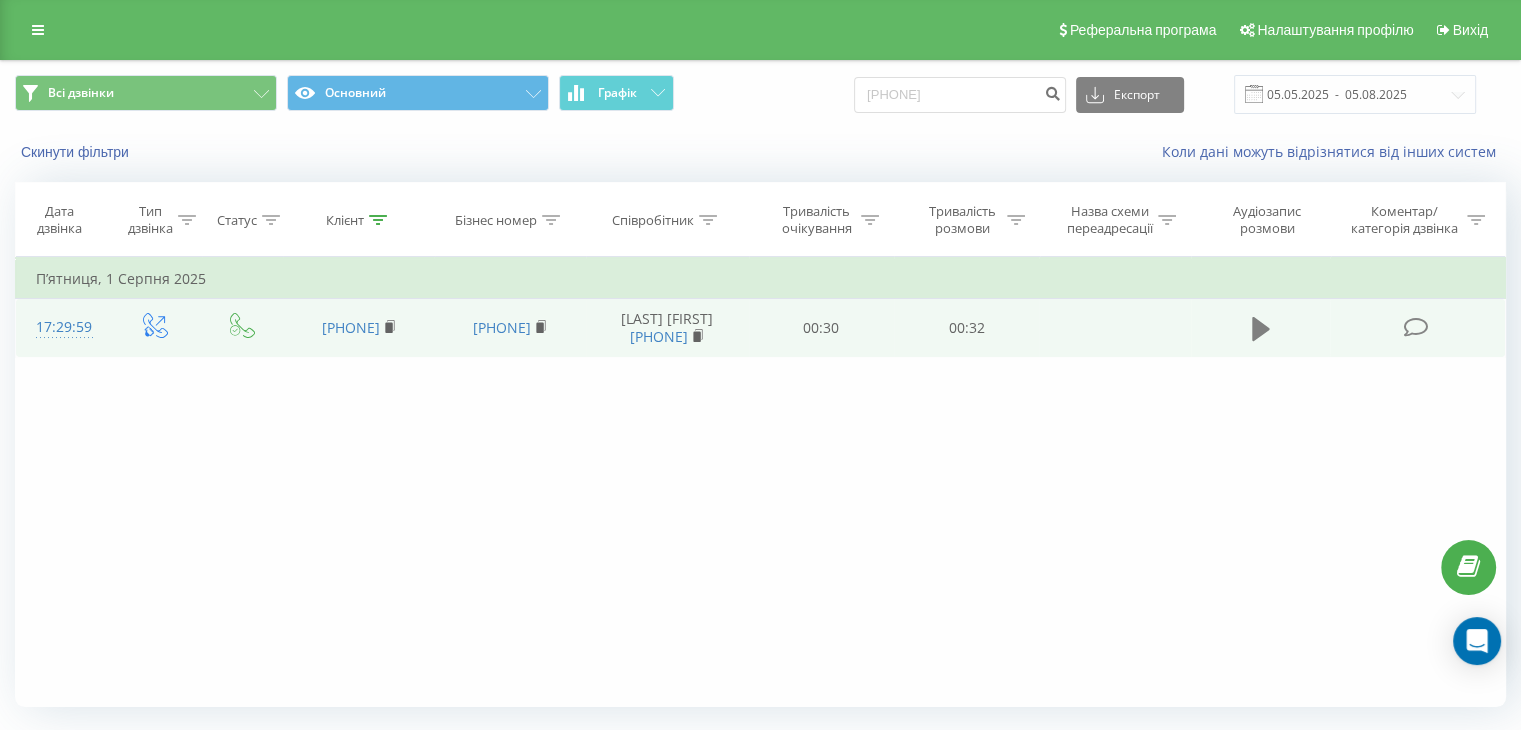 click 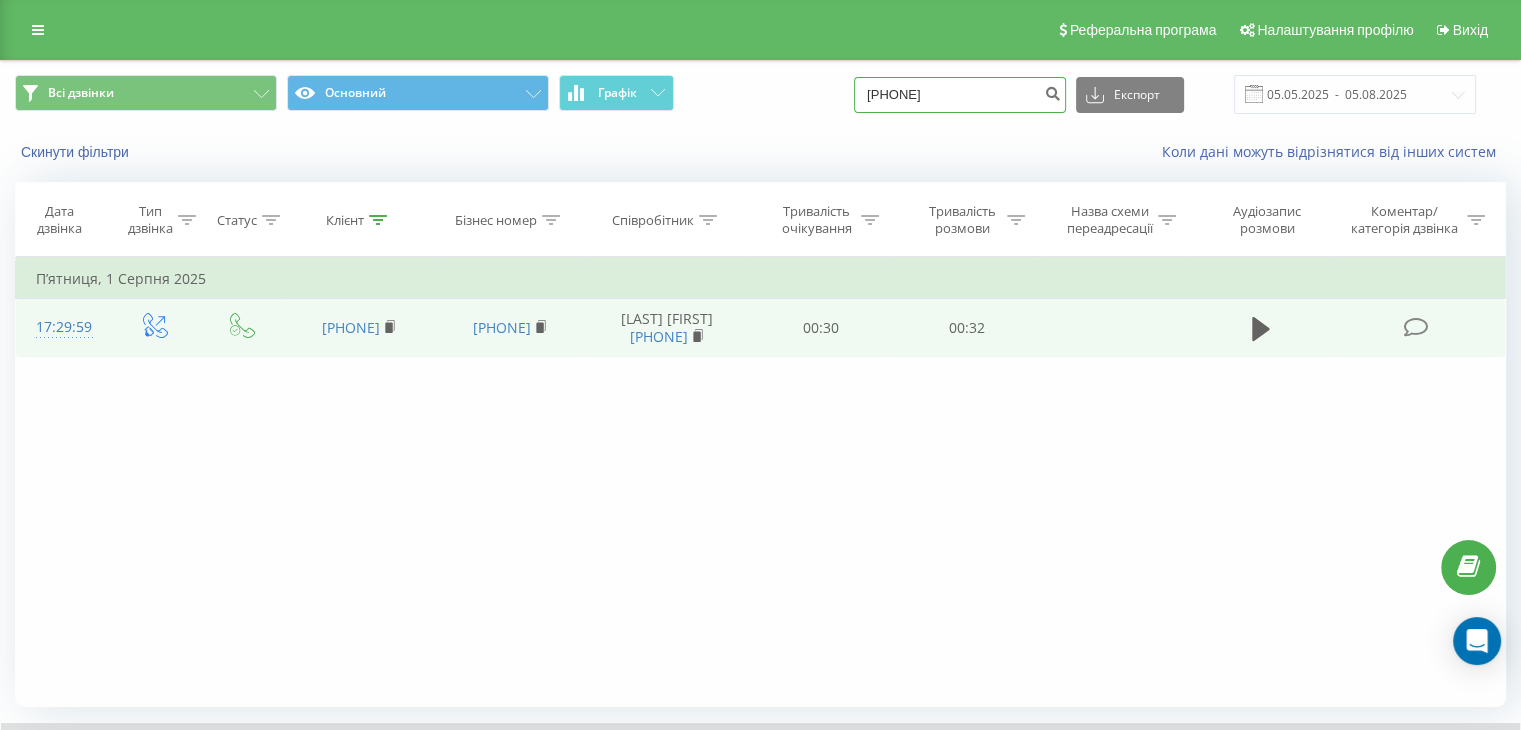 drag, startPoint x: 1008, startPoint y: 88, endPoint x: 820, endPoint y: 92, distance: 188.04254 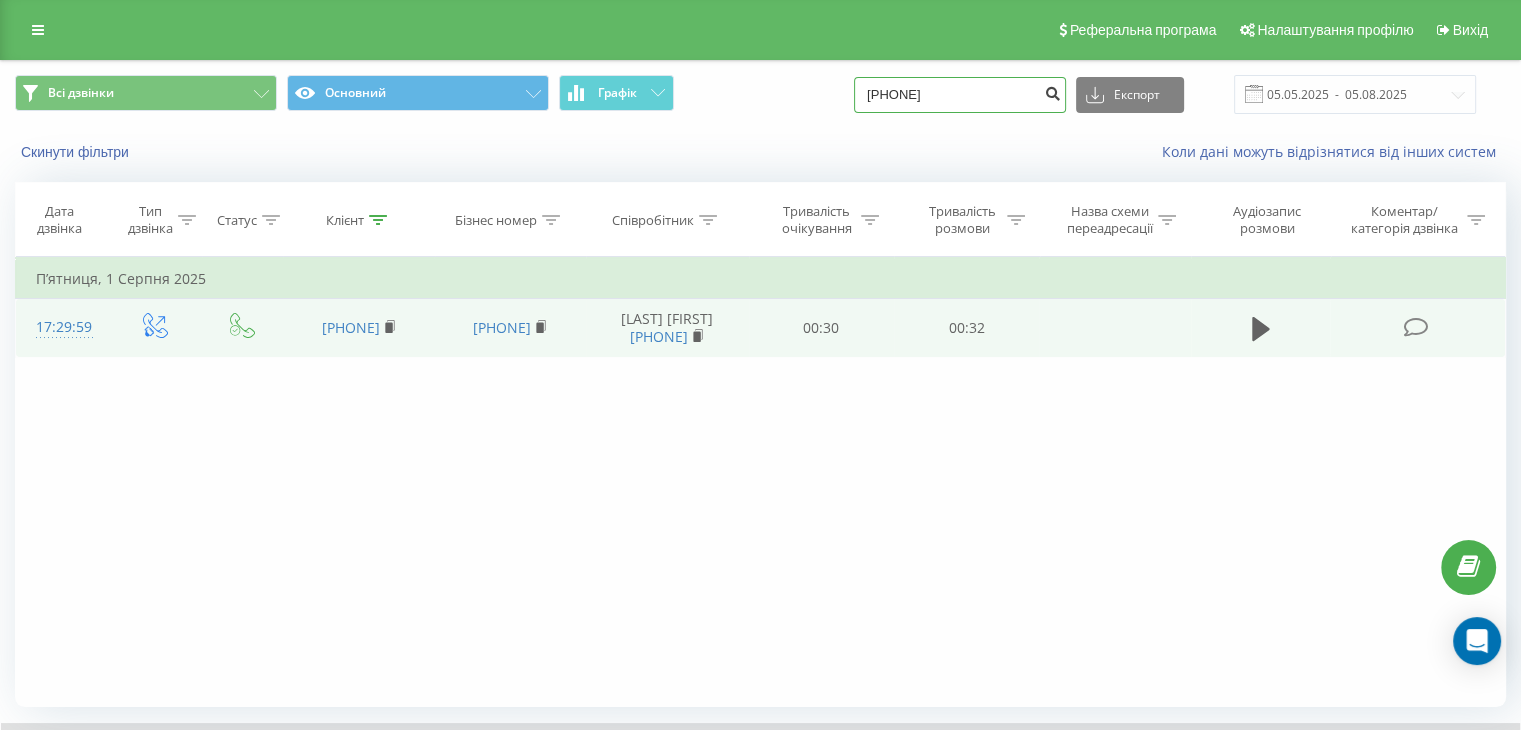 type on "[PHONE]" 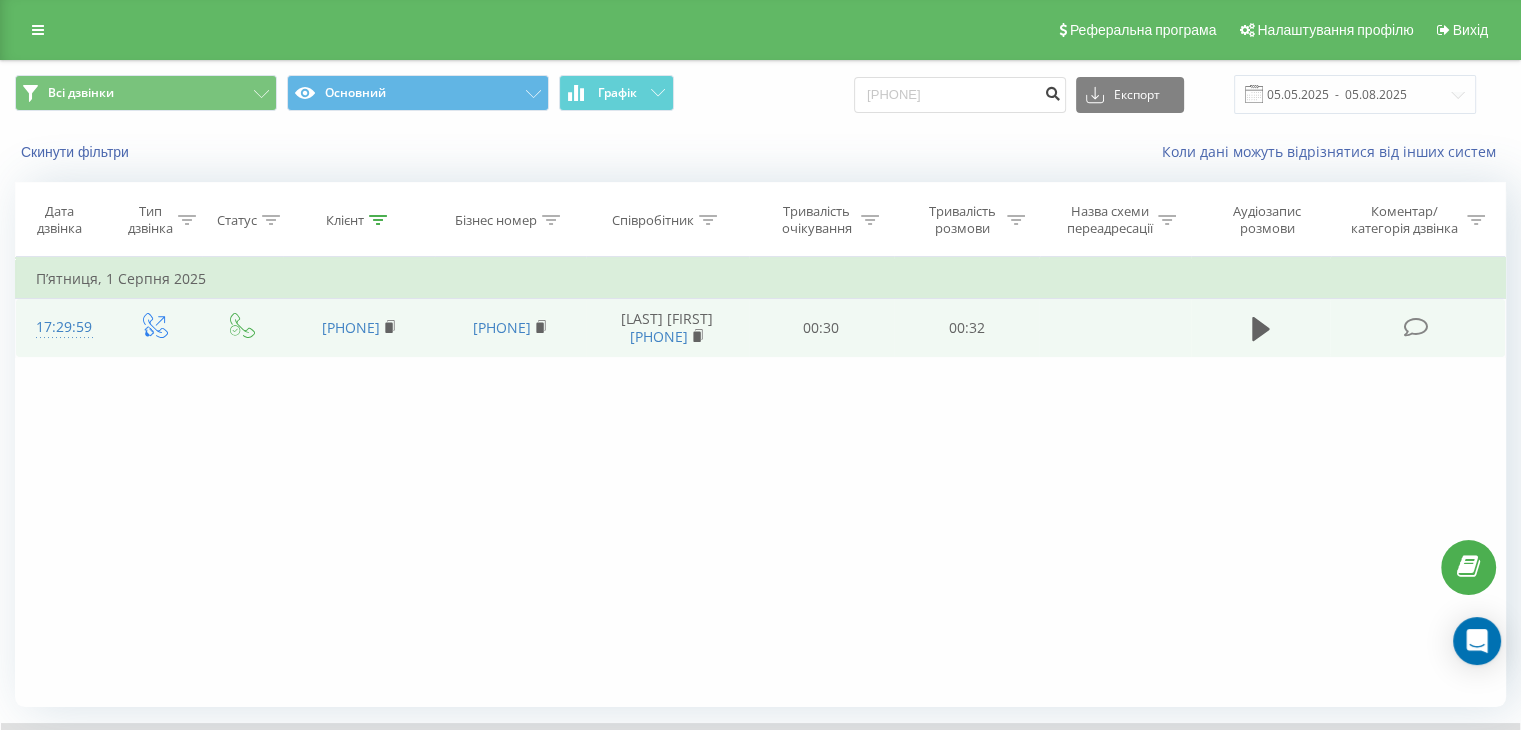 click at bounding box center (1052, 91) 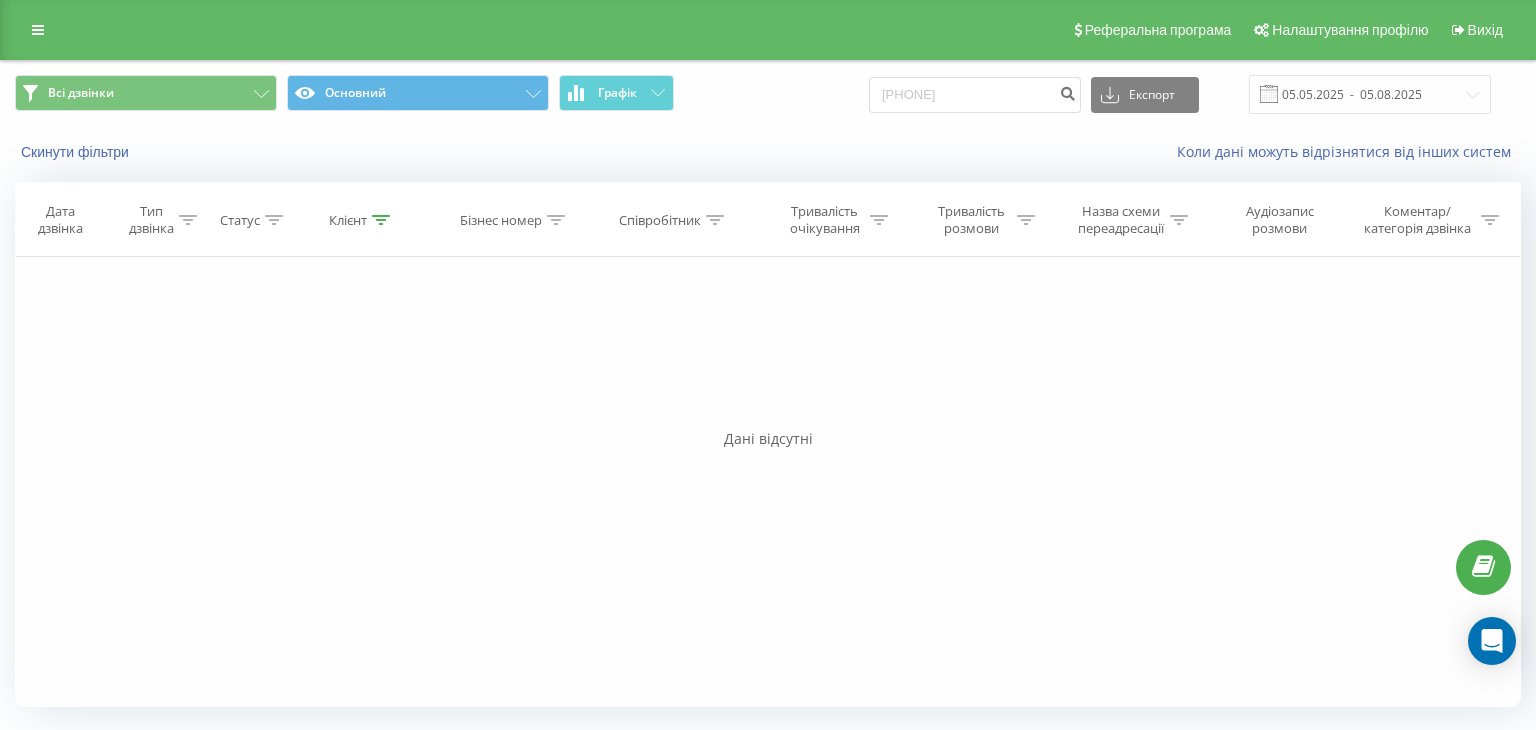 scroll, scrollTop: 0, scrollLeft: 0, axis: both 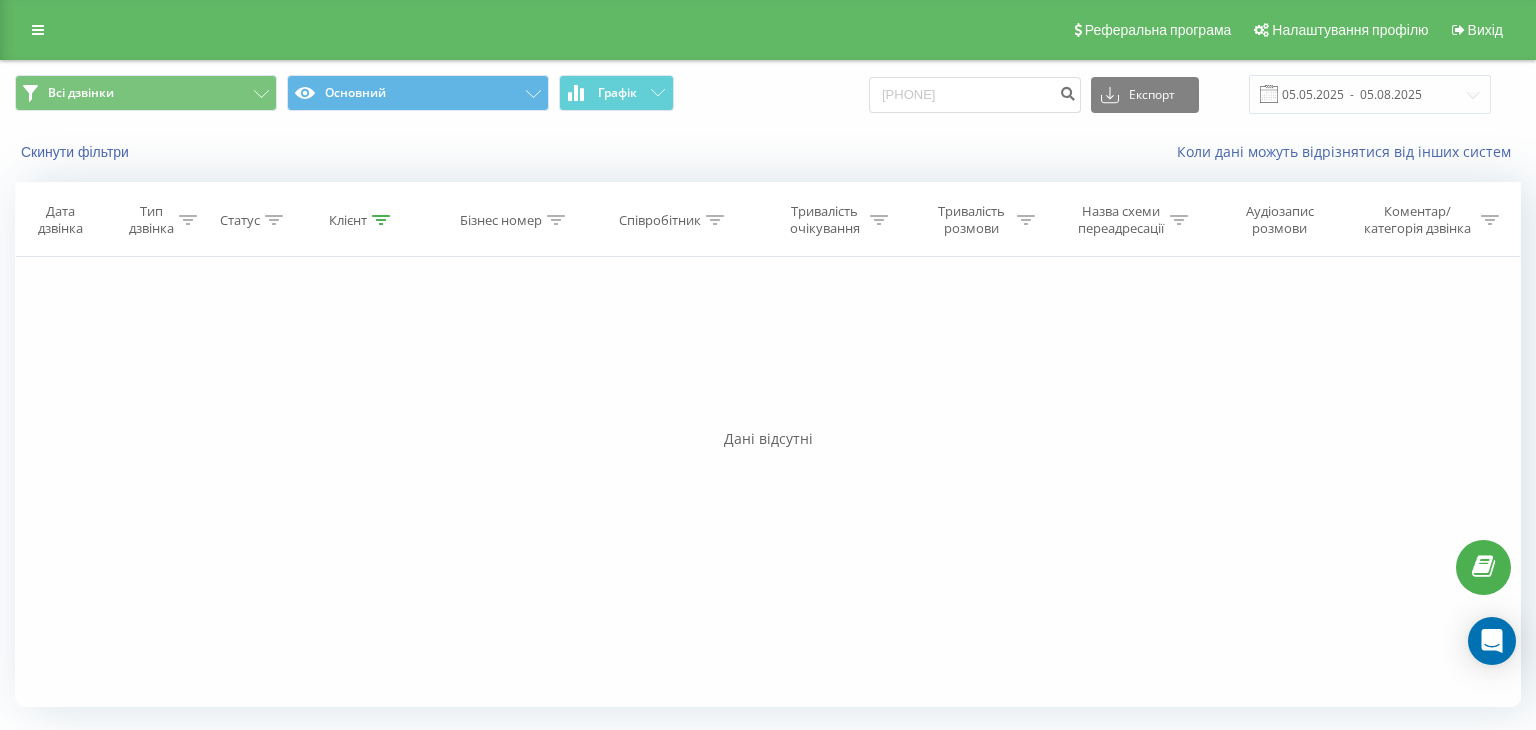 drag, startPoint x: 384, startPoint y: 501, endPoint x: 414, endPoint y: 405, distance: 100.57833 